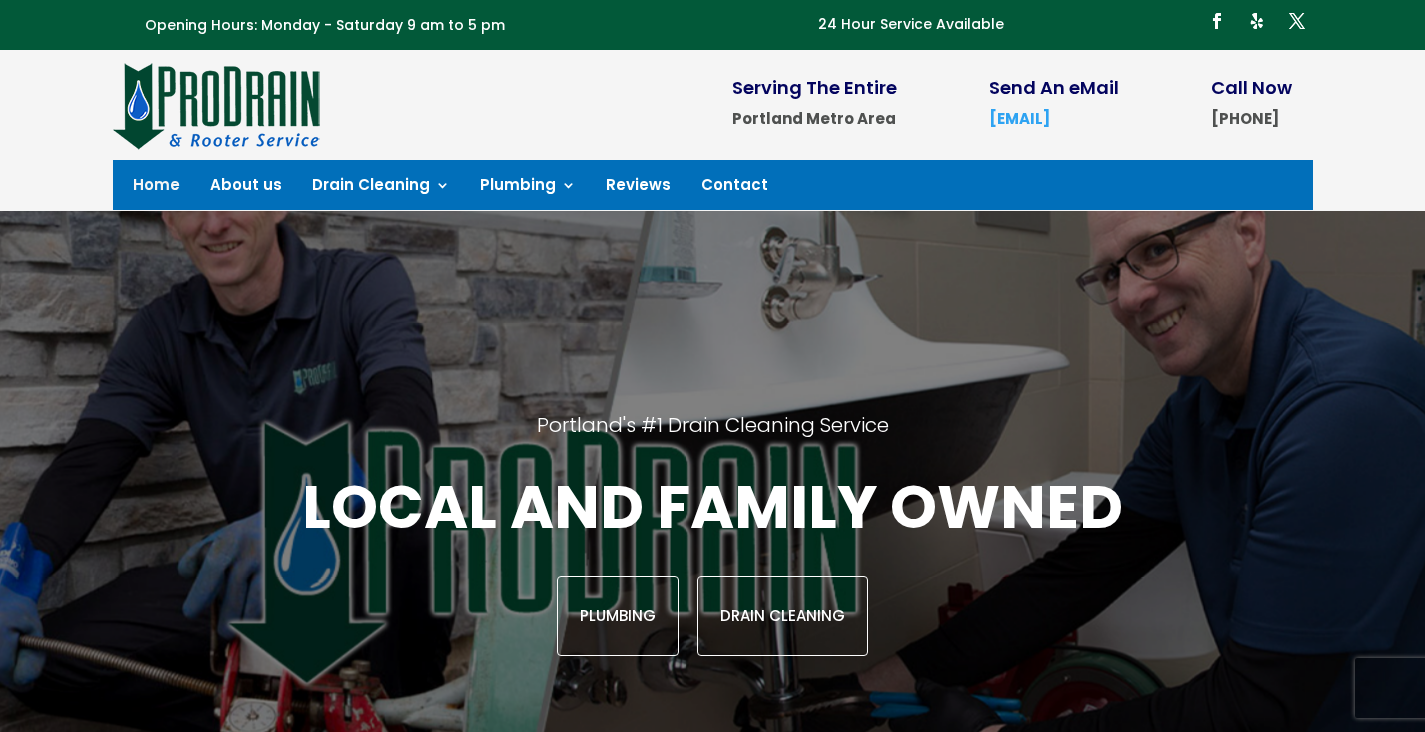 scroll, scrollTop: 0, scrollLeft: 0, axis: both 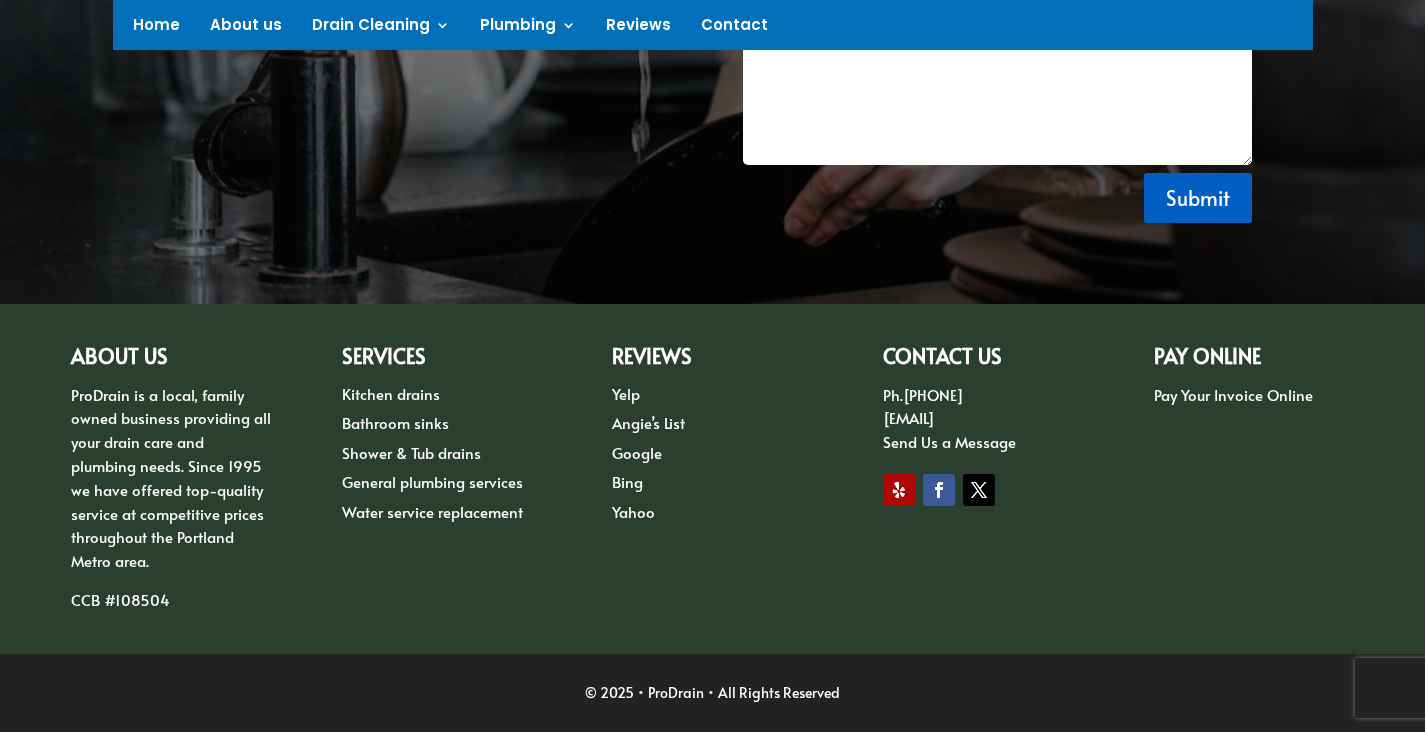 click on "Shower & Tub drains" at bounding box center (411, 452) 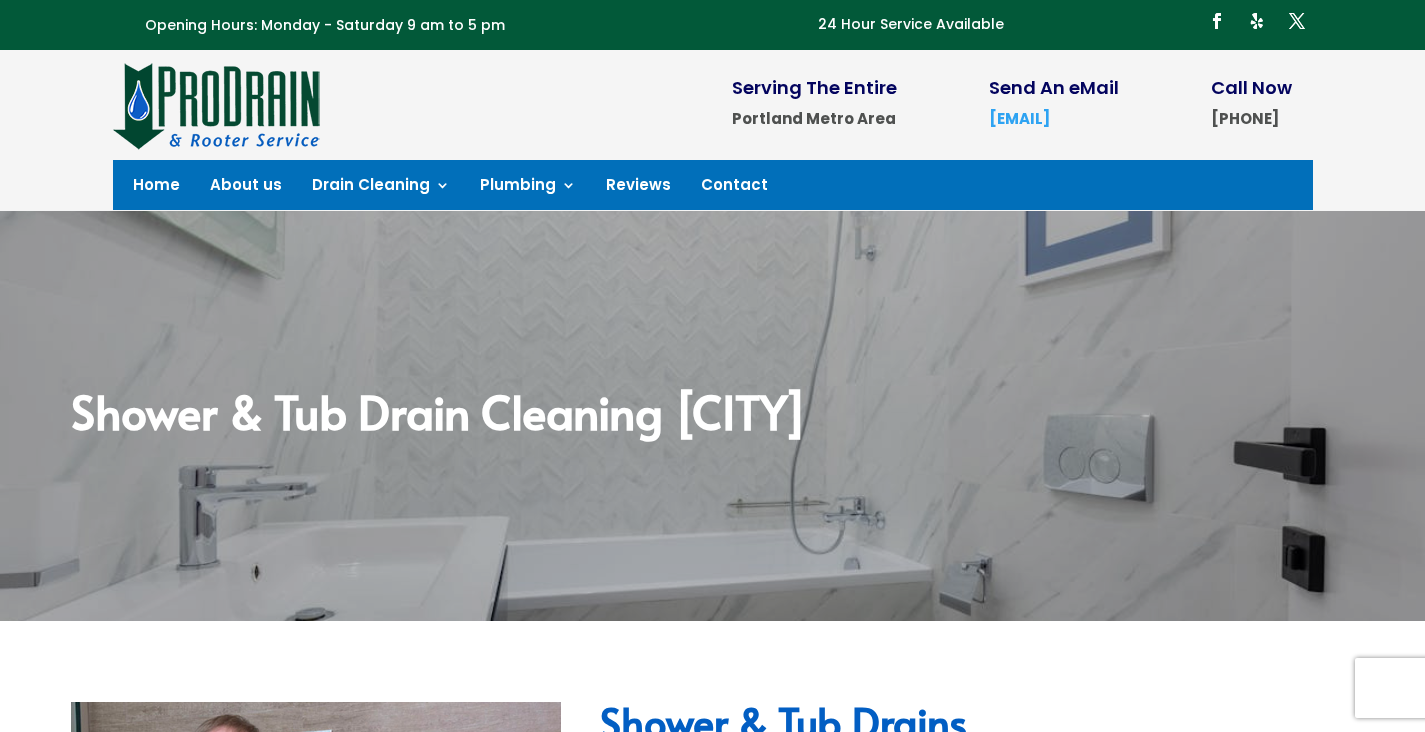 scroll, scrollTop: 0, scrollLeft: 0, axis: both 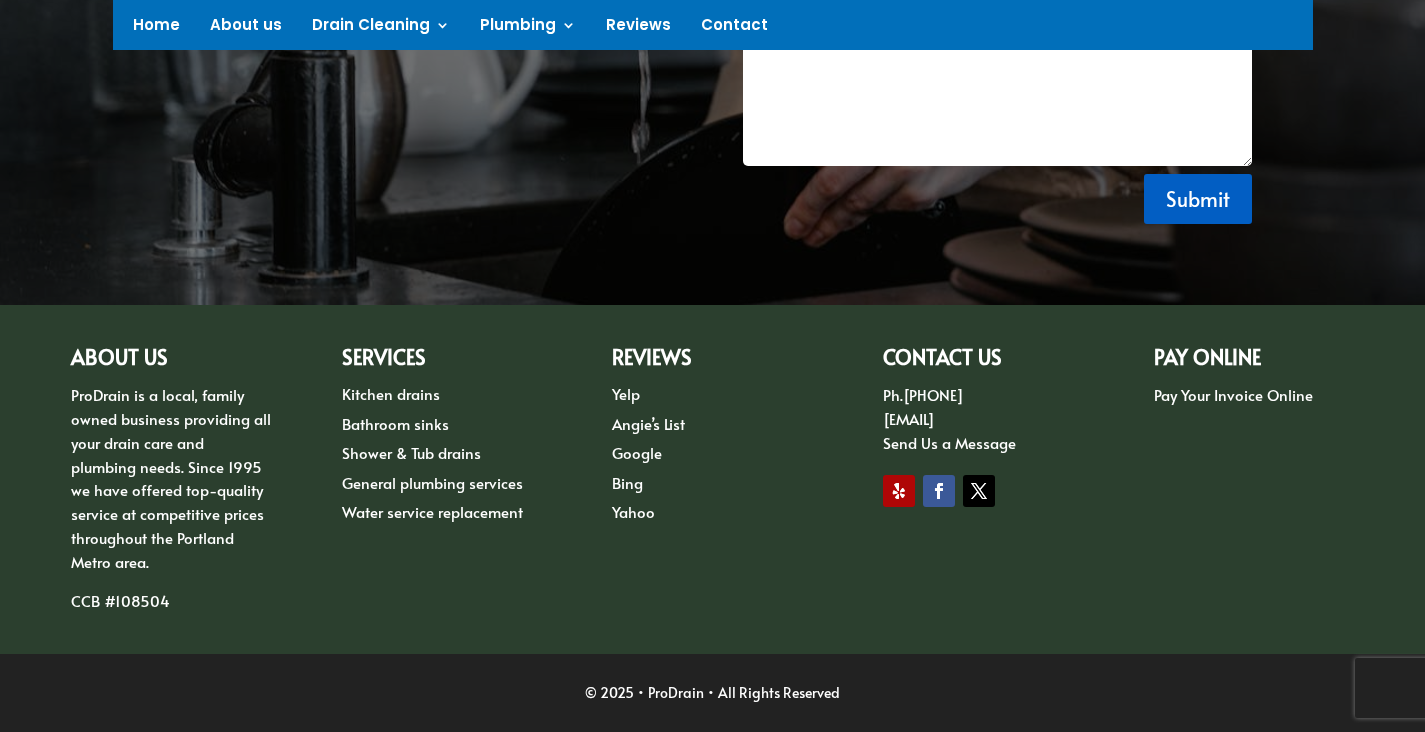 click on "Pay Your Invoice Online" at bounding box center [1233, 394] 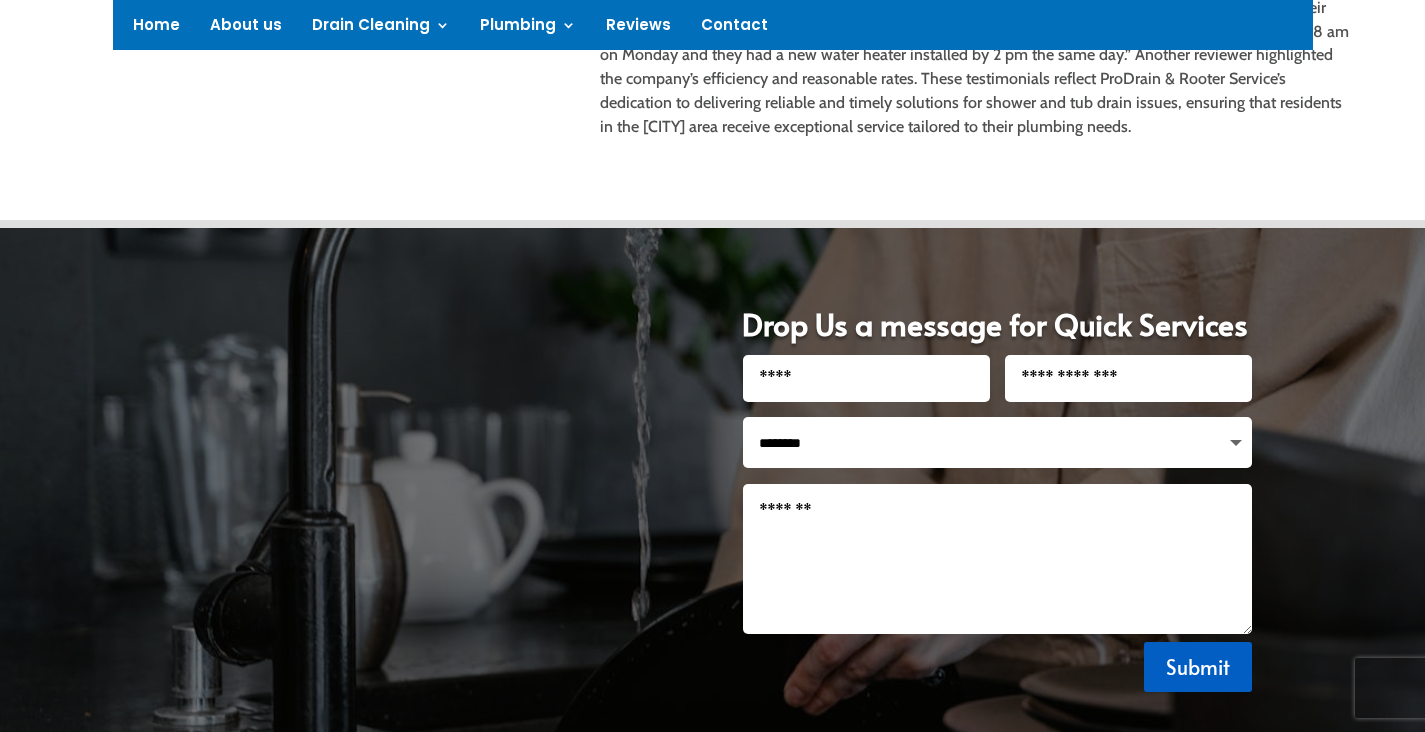 scroll, scrollTop: 1209, scrollLeft: 0, axis: vertical 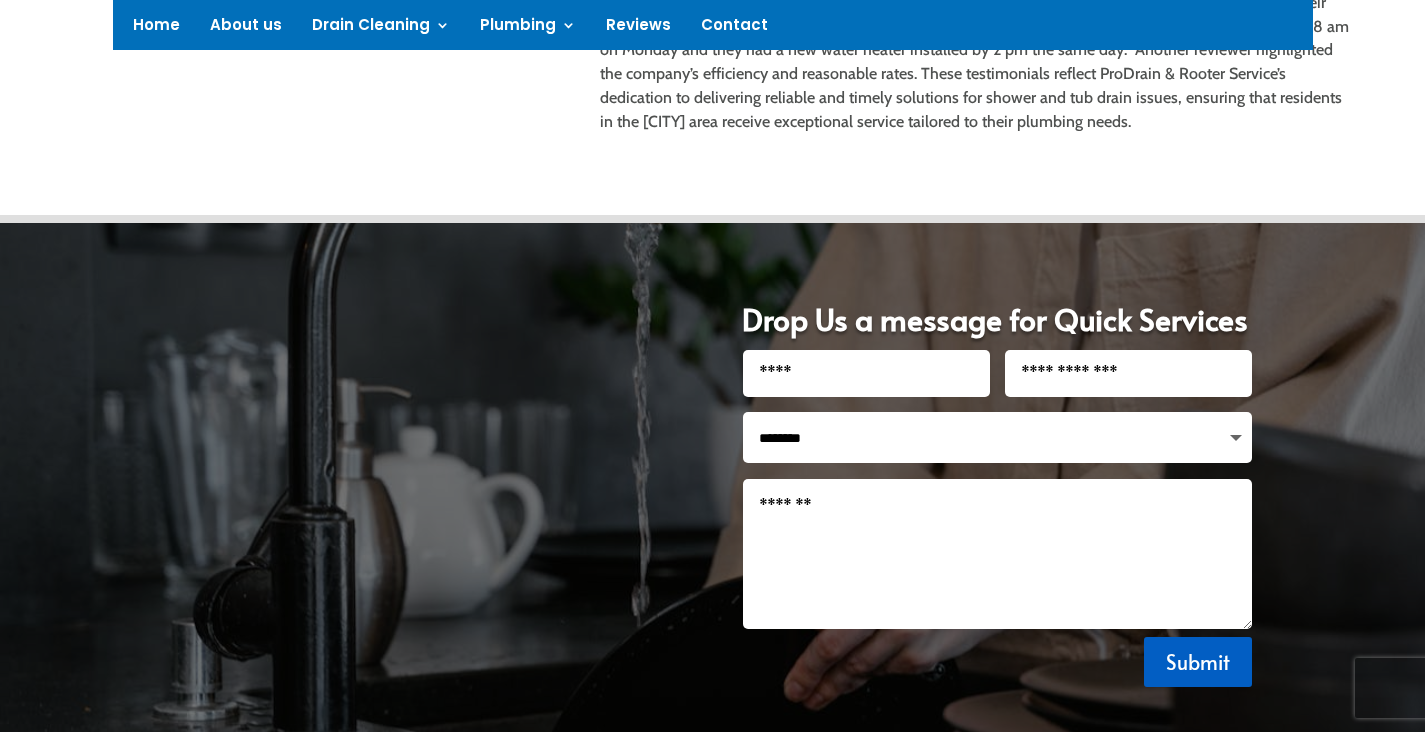 select on "**********" 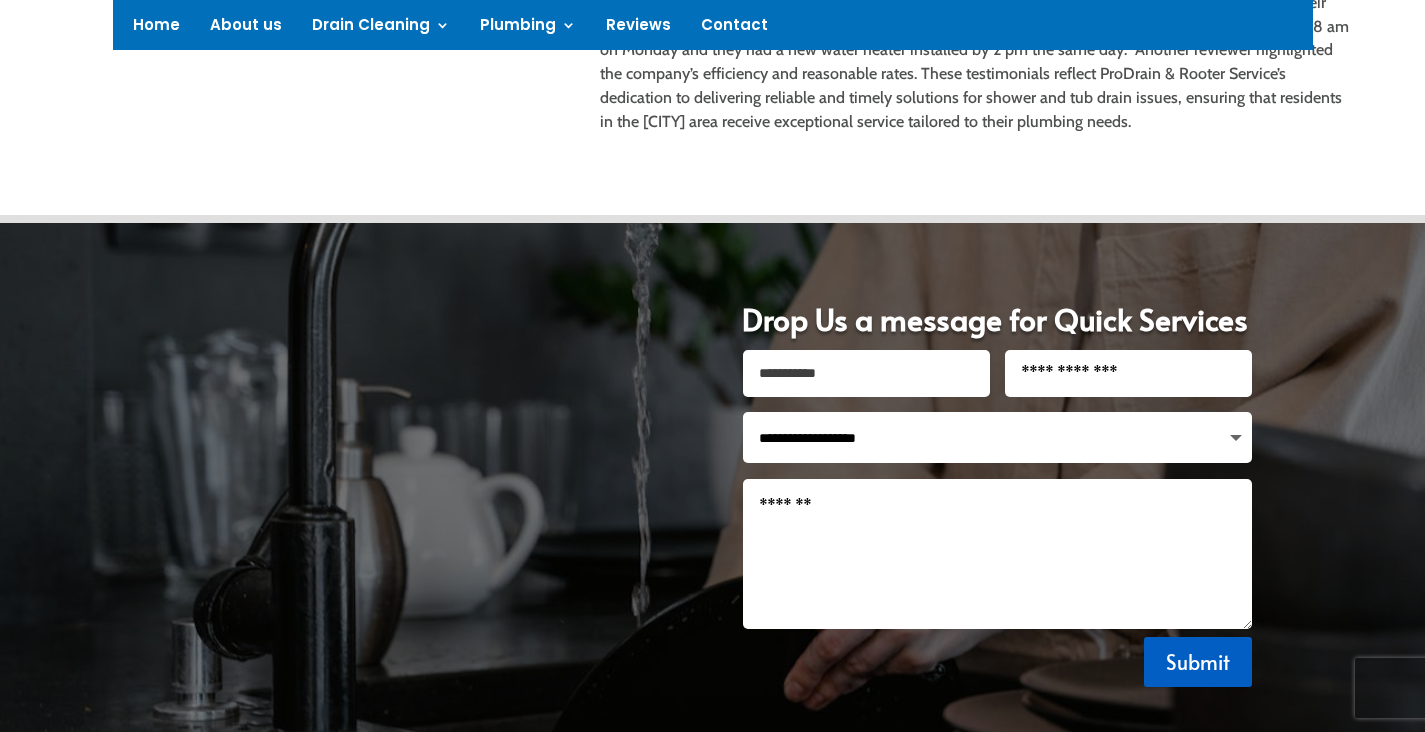 type on "**********" 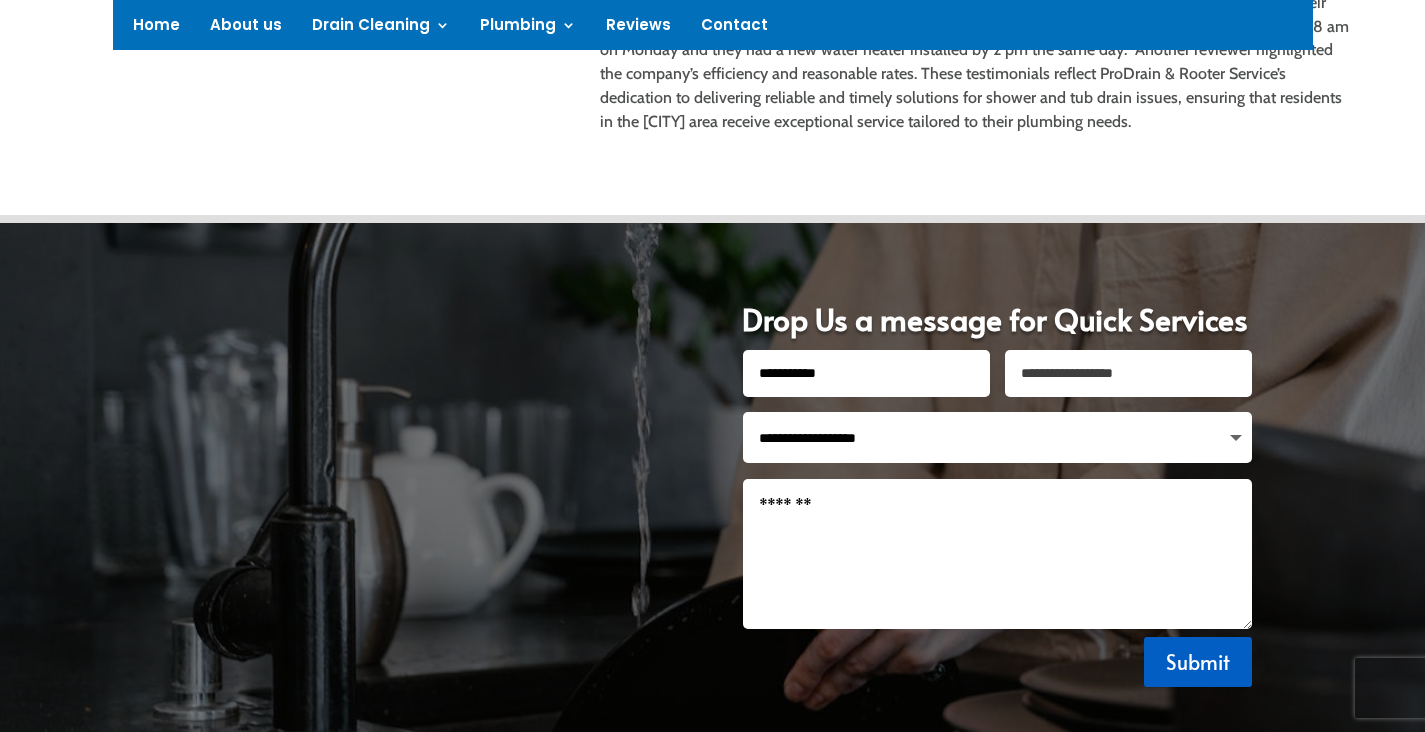 type on "**********" 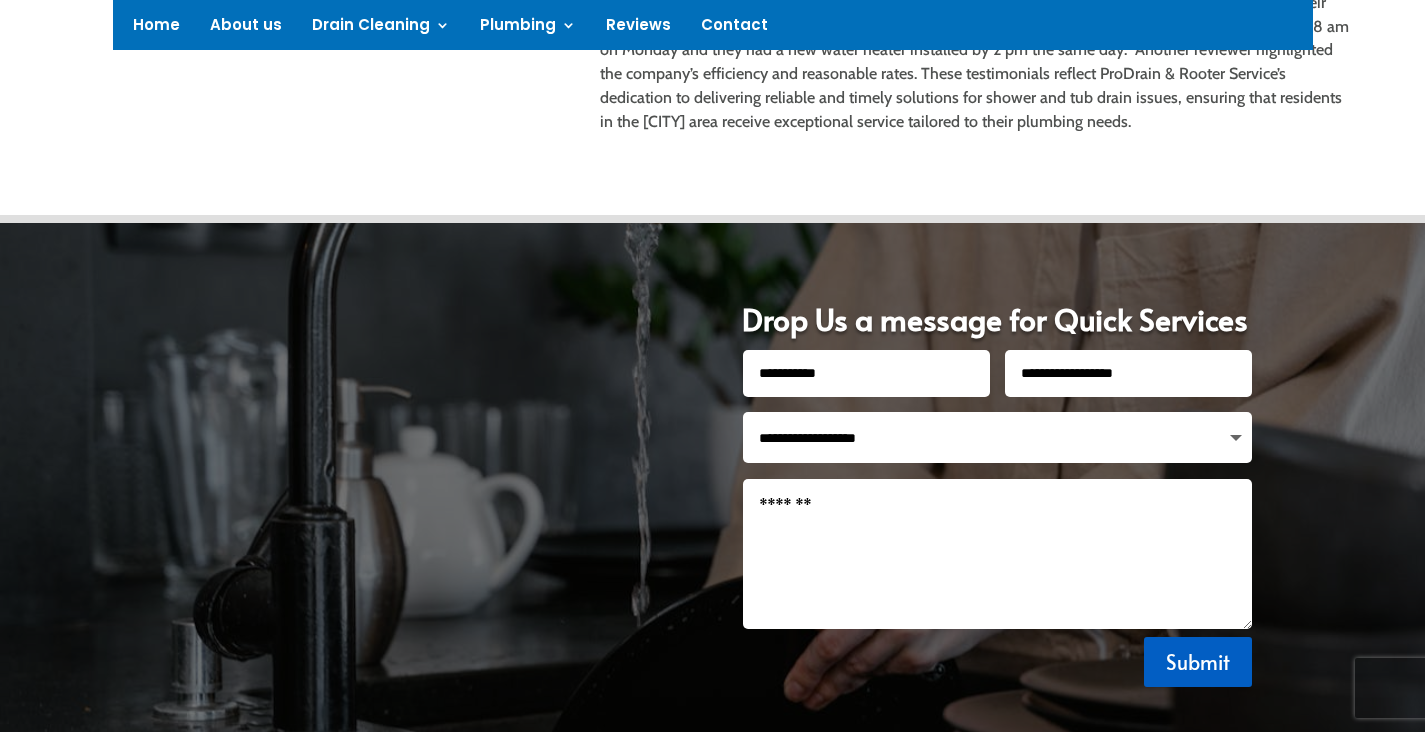 click on "Message" at bounding box center (998, 554) 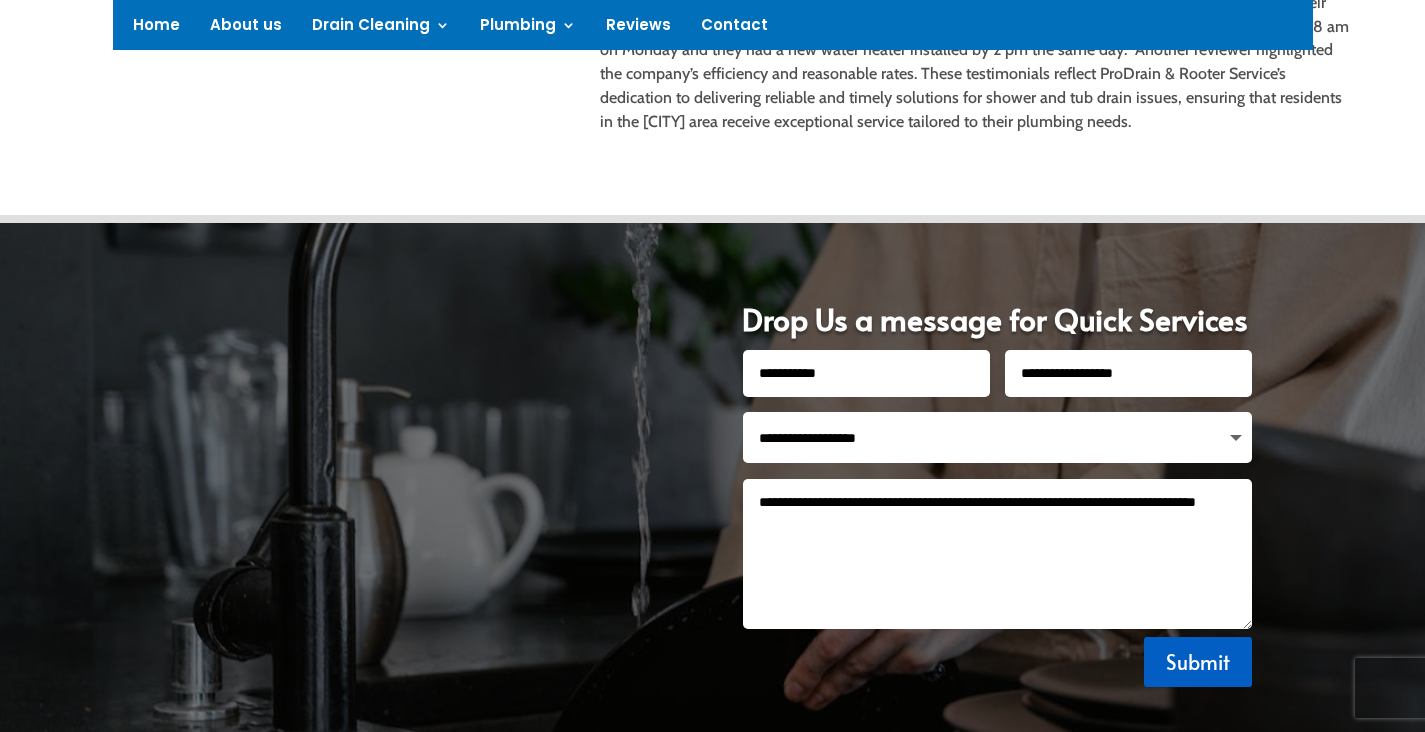 click on "**********" at bounding box center [998, 554] 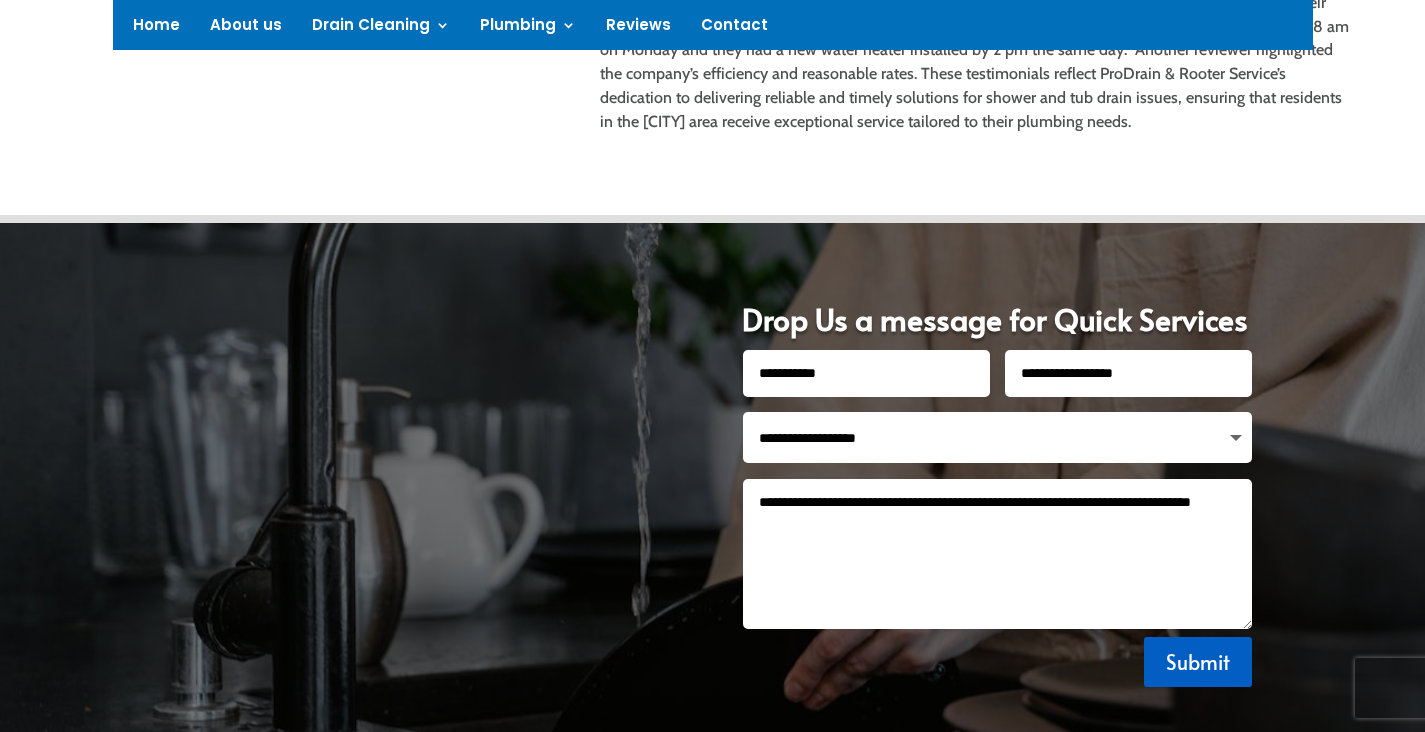 click on "**********" at bounding box center (998, 554) 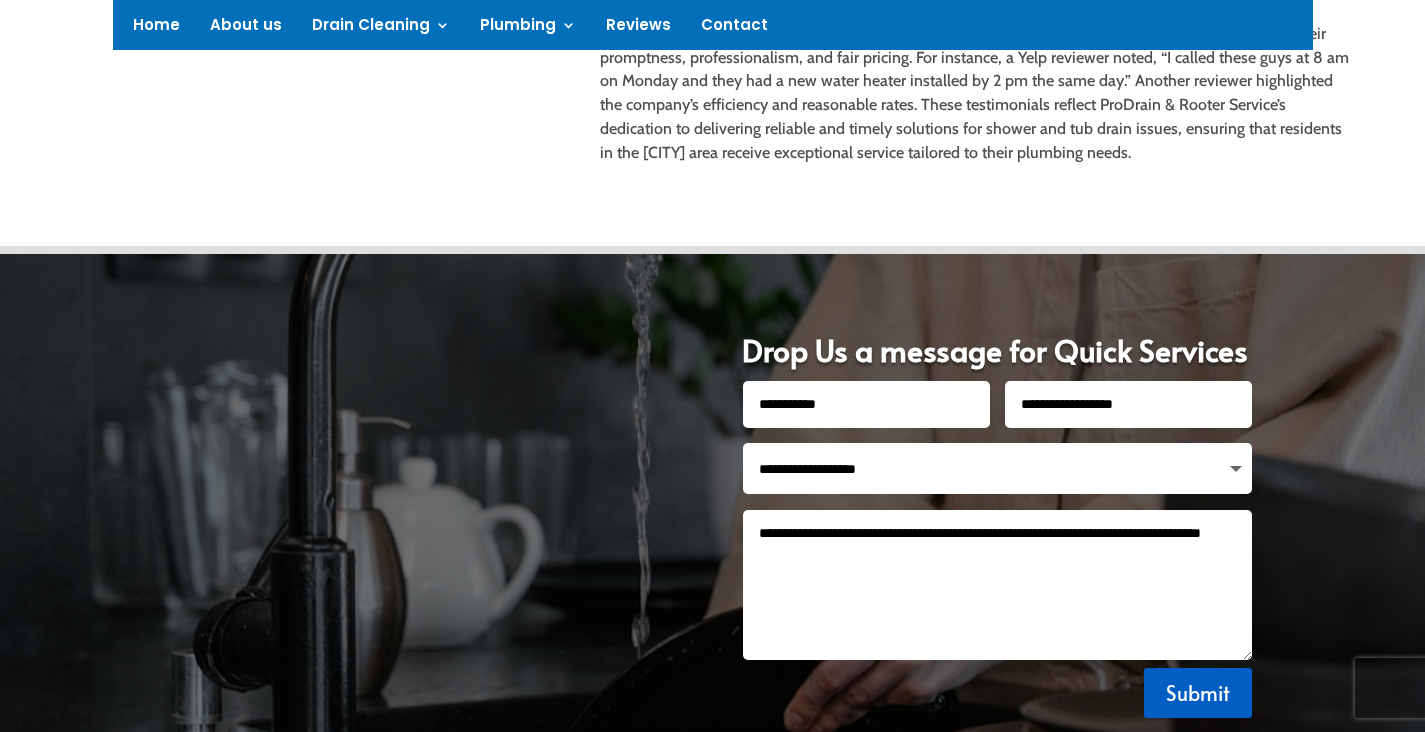 scroll, scrollTop: 1183, scrollLeft: 0, axis: vertical 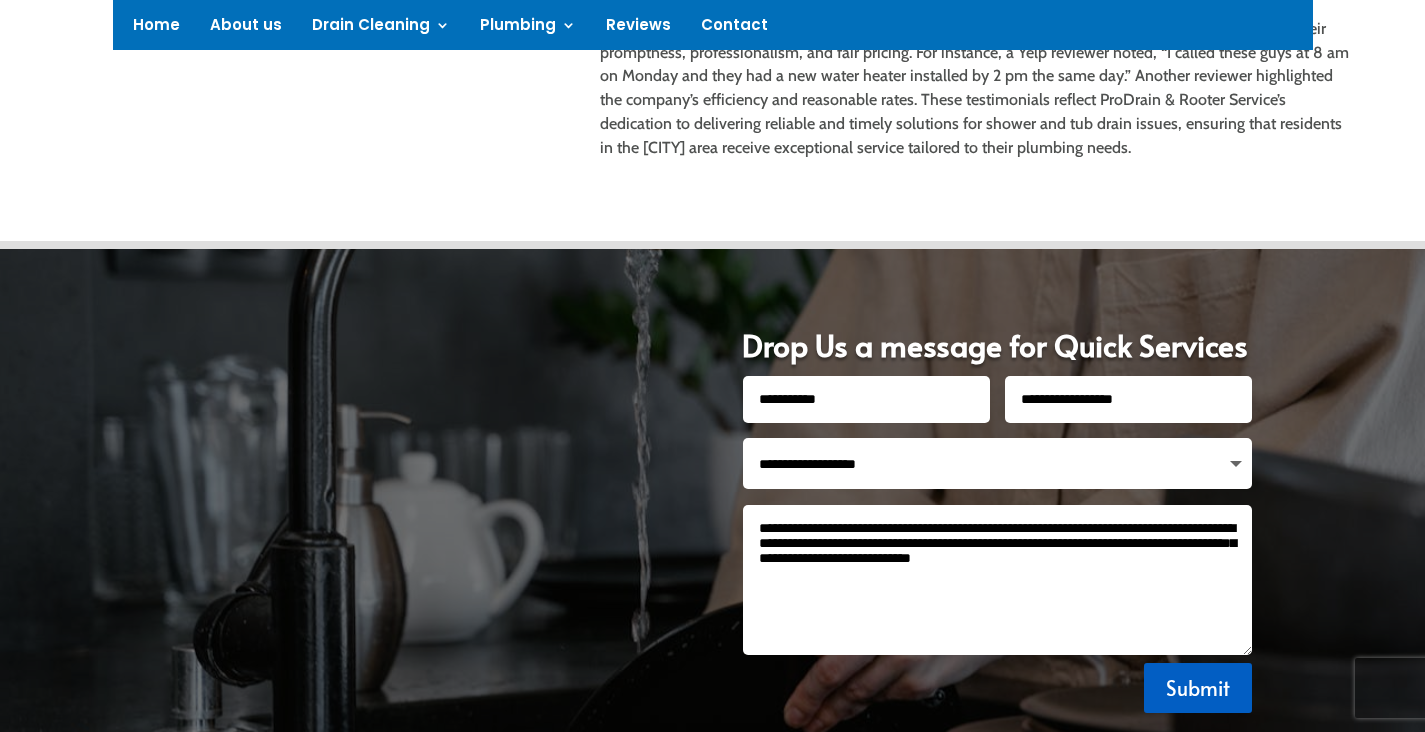 click on "**********" at bounding box center (998, 580) 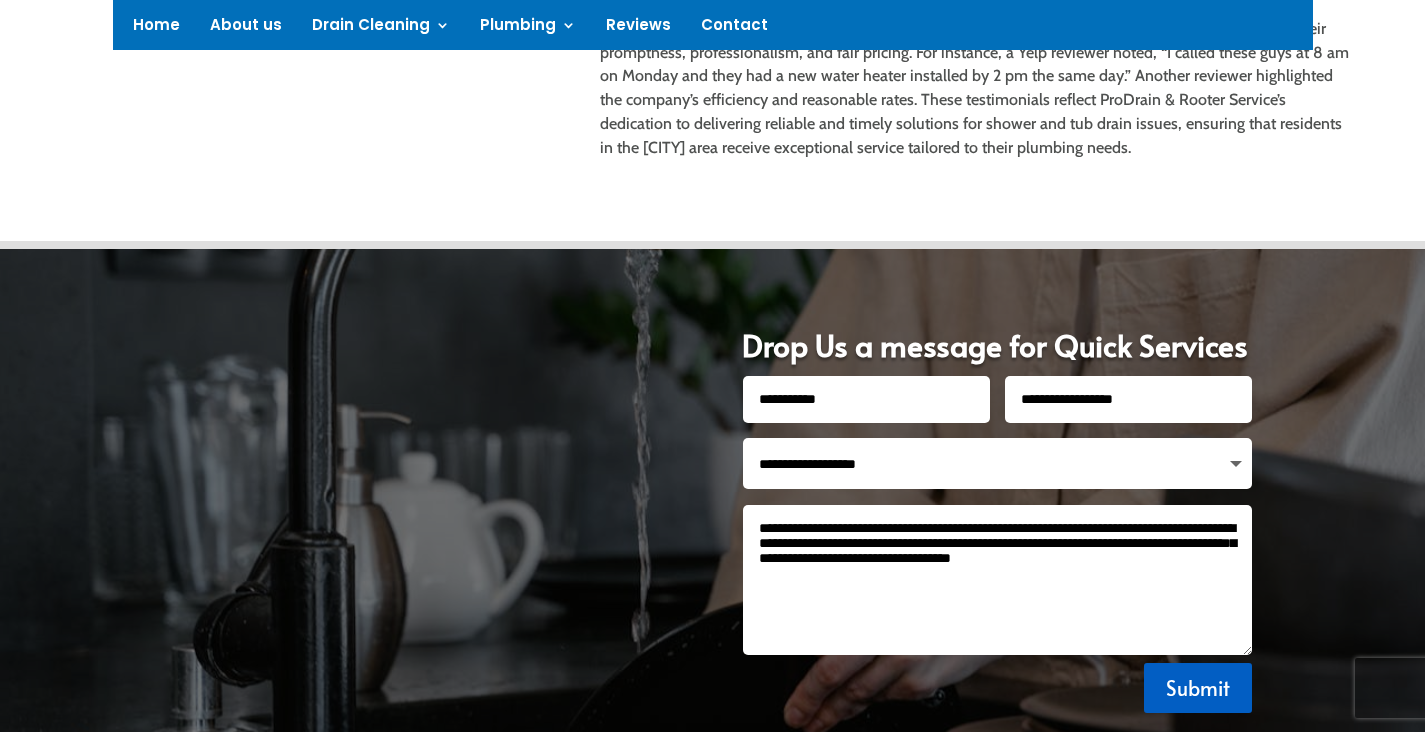 drag, startPoint x: 1191, startPoint y: 598, endPoint x: 1128, endPoint y: 597, distance: 63.007935 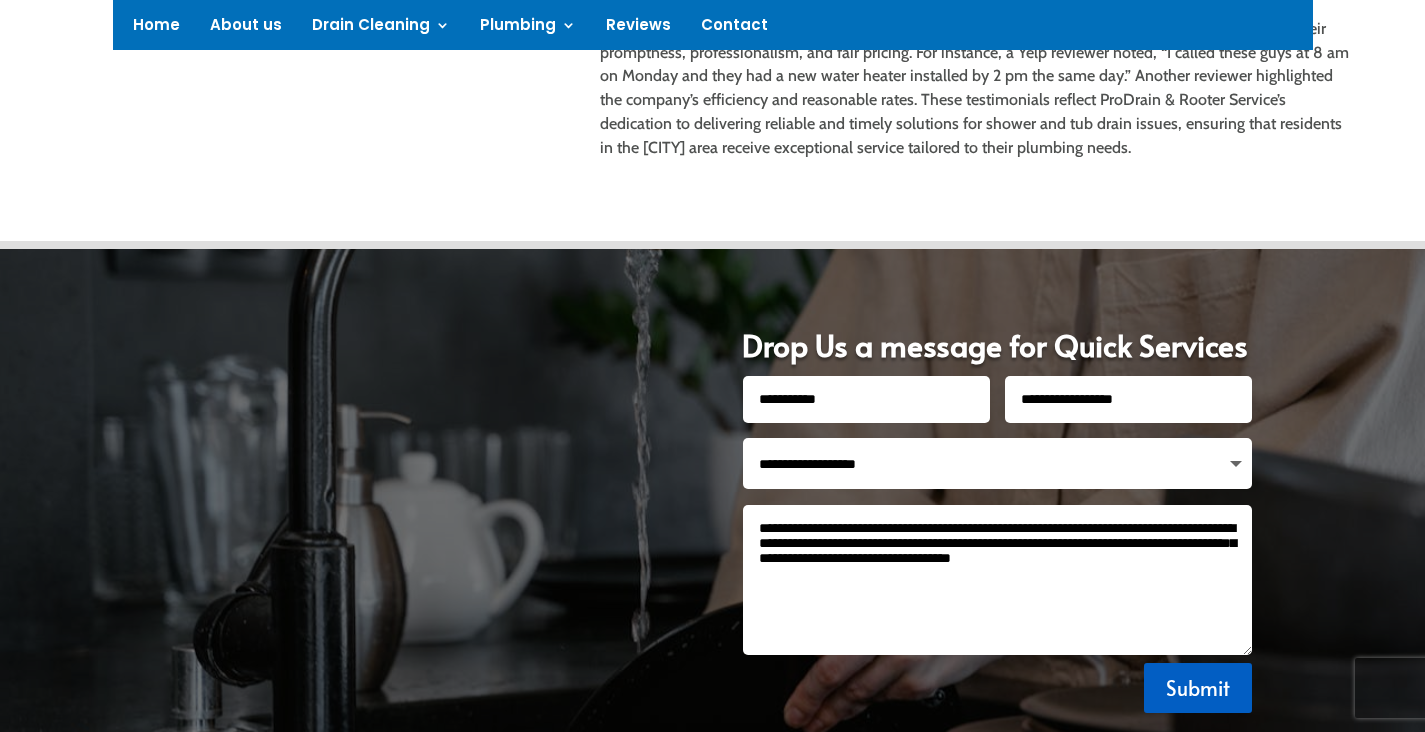 click on "**********" at bounding box center (998, 580) 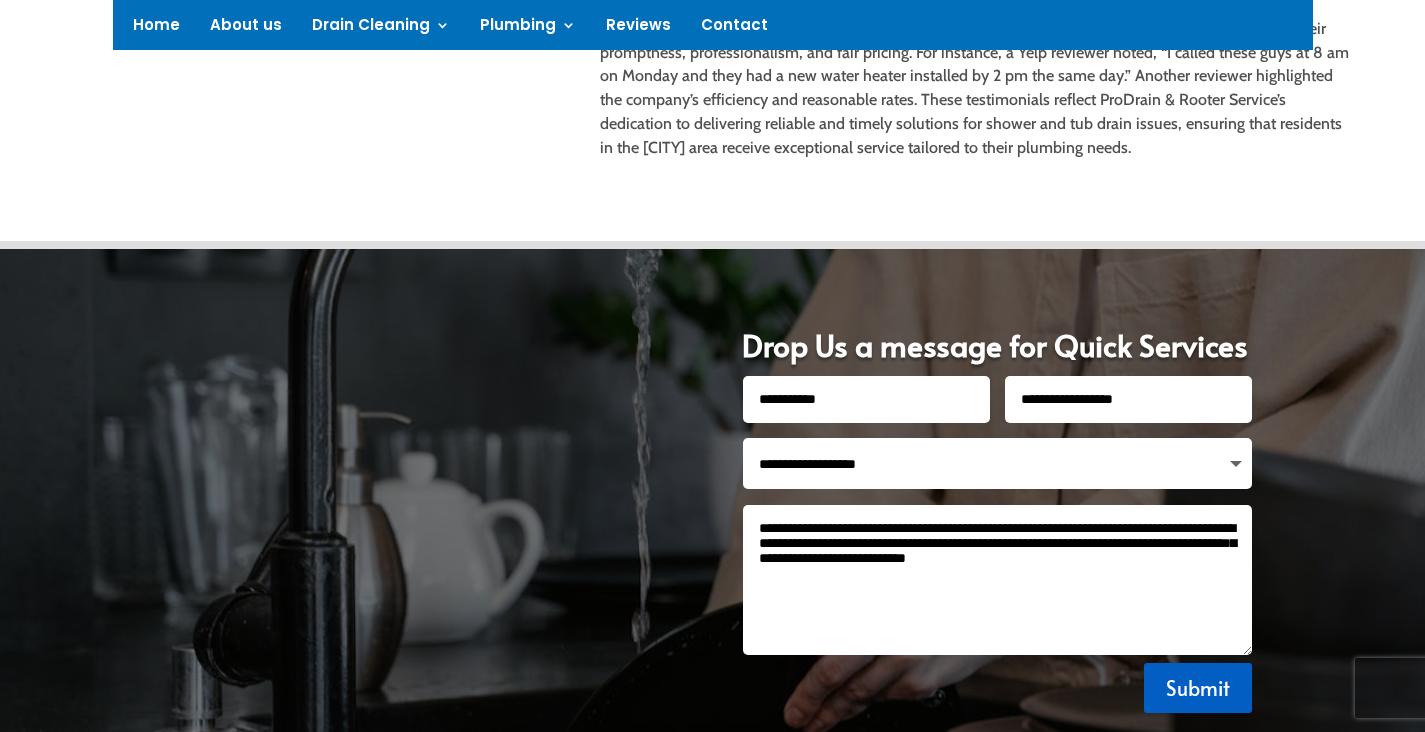 click on "**********" at bounding box center [998, 580] 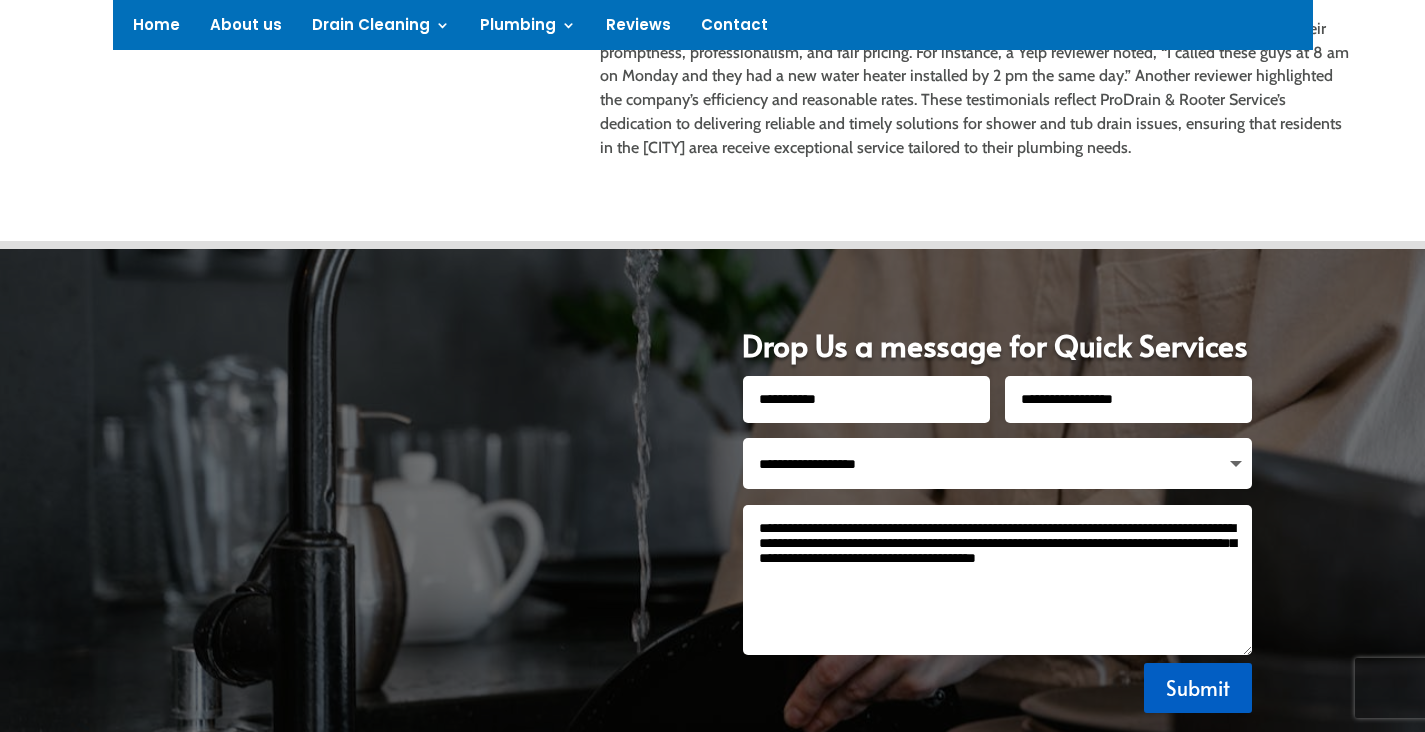 click on "**********" at bounding box center [998, 580] 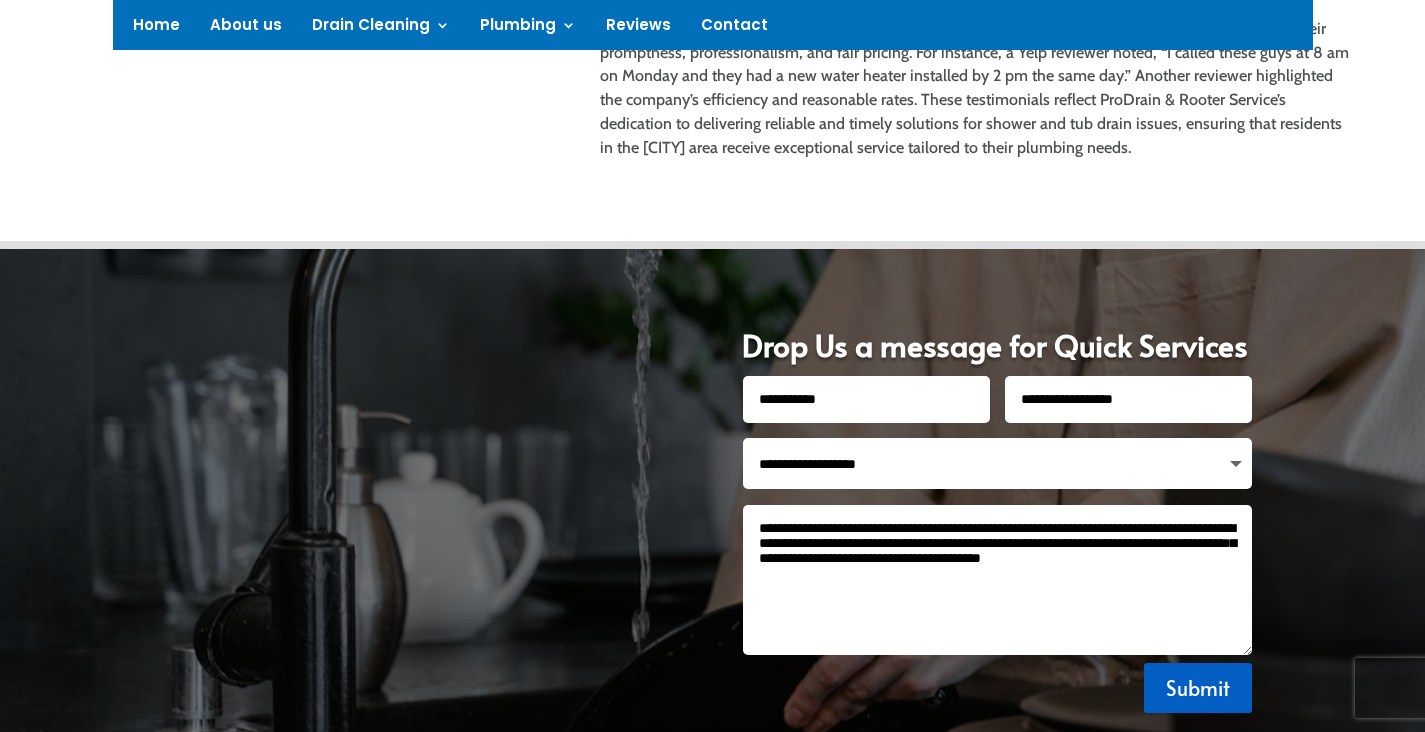 drag, startPoint x: 880, startPoint y: 596, endPoint x: 939, endPoint y: 594, distance: 59.03389 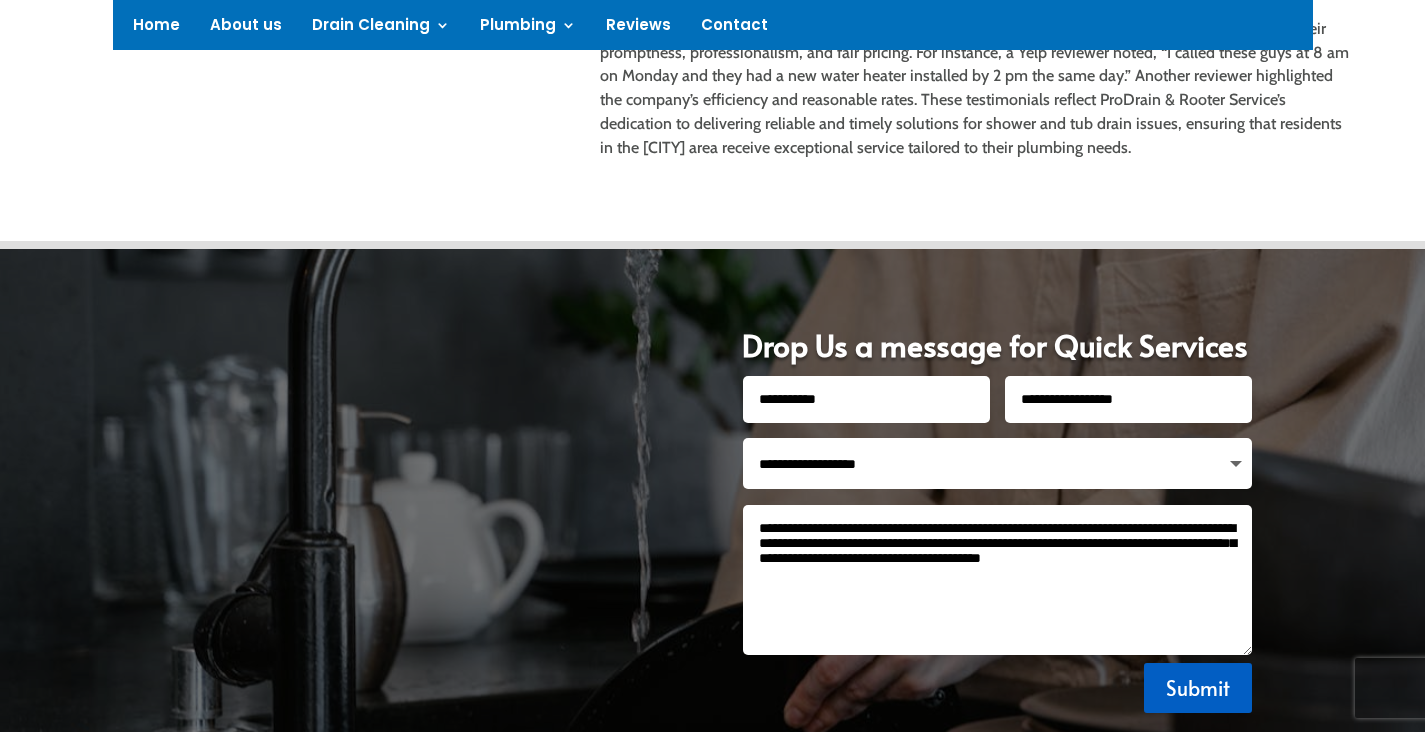 click on "**********" at bounding box center (998, 580) 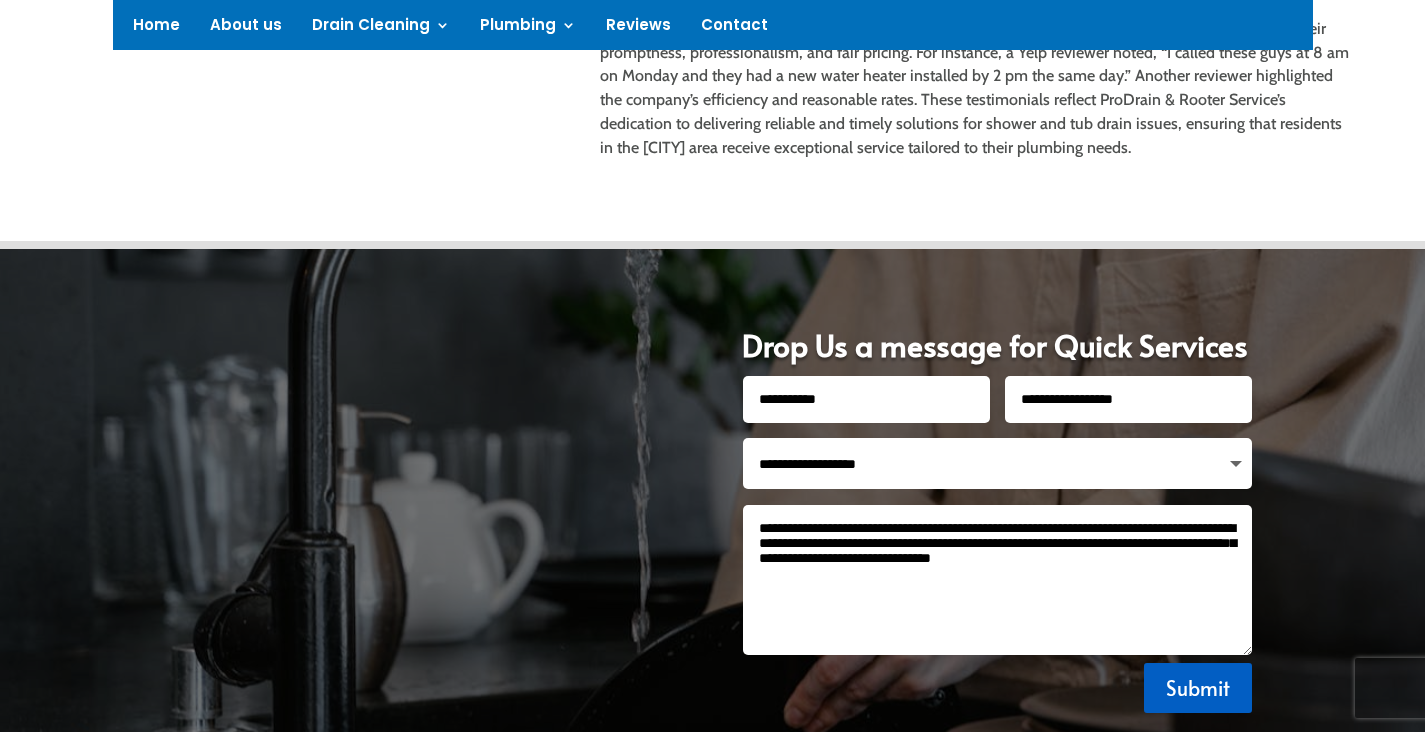click on "**********" at bounding box center [998, 580] 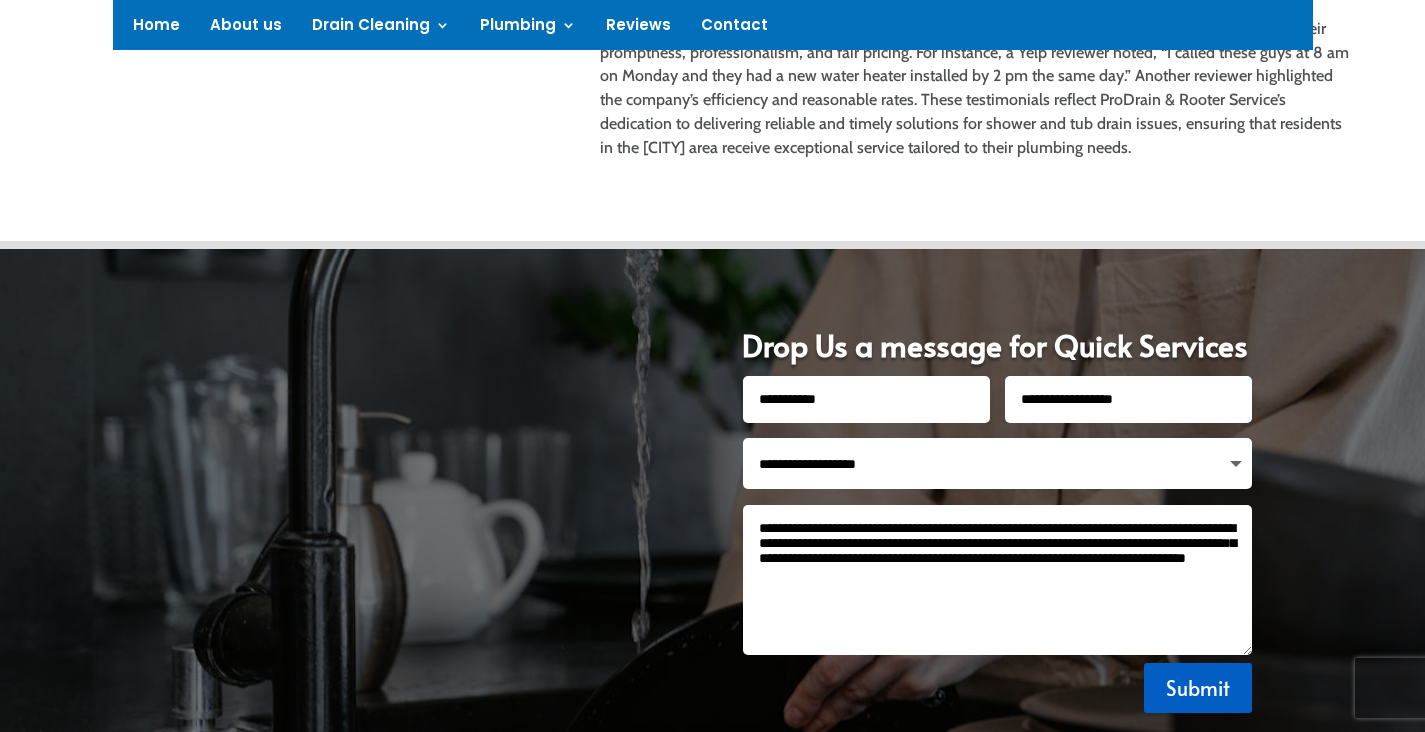 click on "**********" at bounding box center (998, 580) 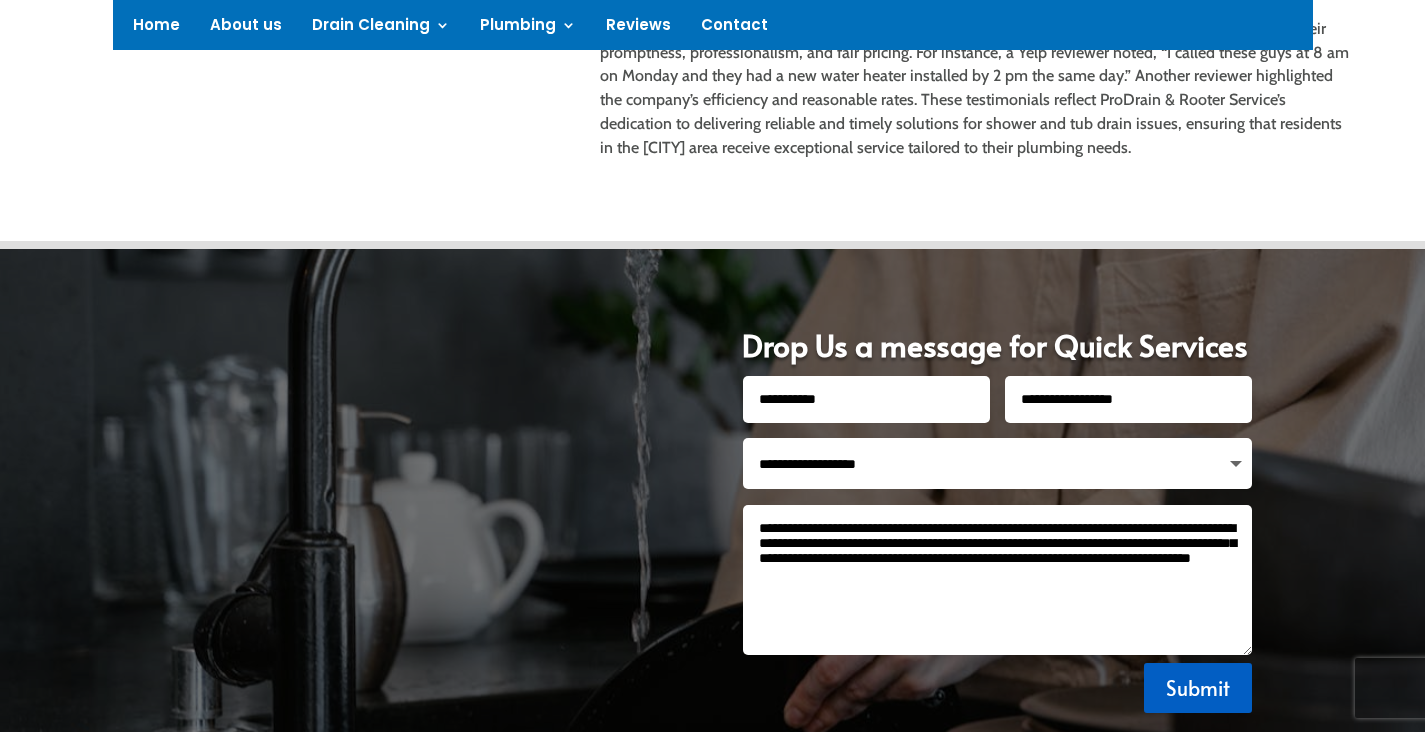click on "**********" at bounding box center [998, 580] 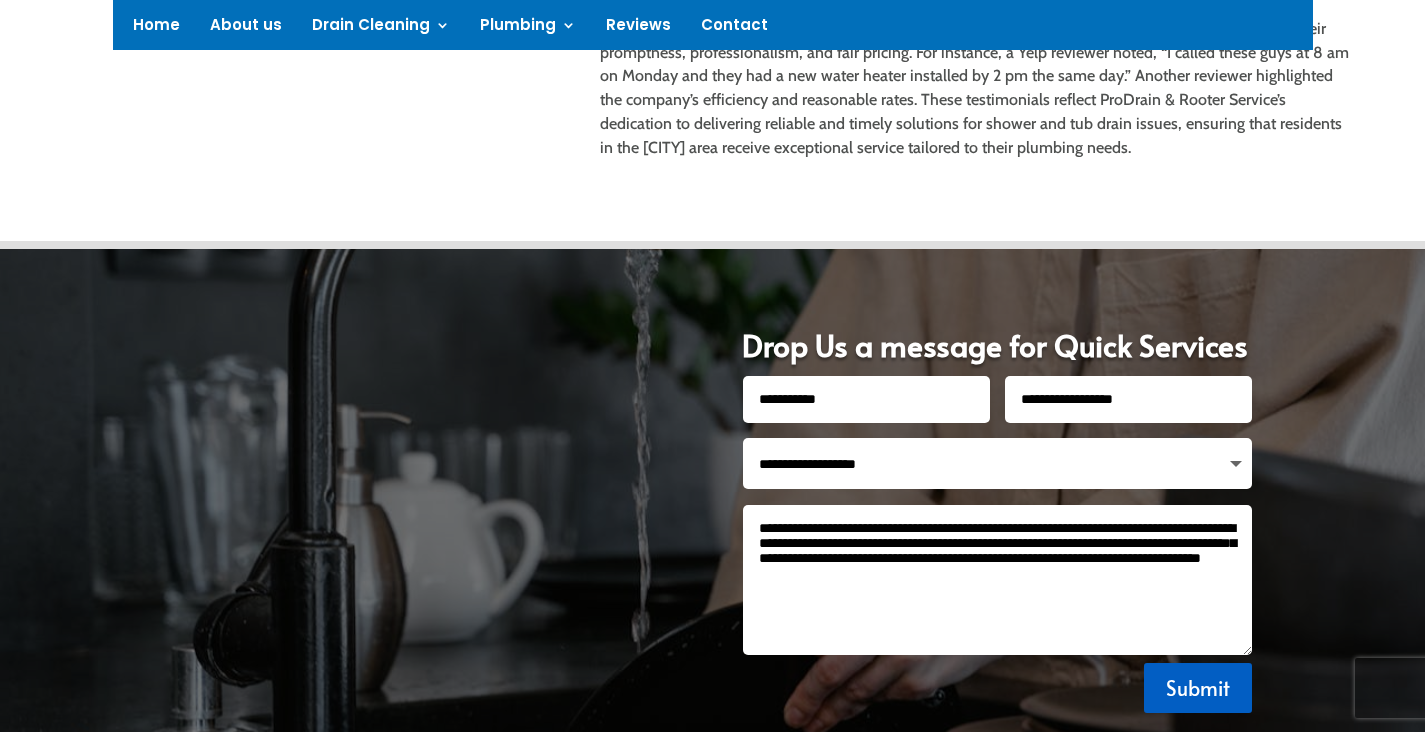 click on "**********" at bounding box center [998, 580] 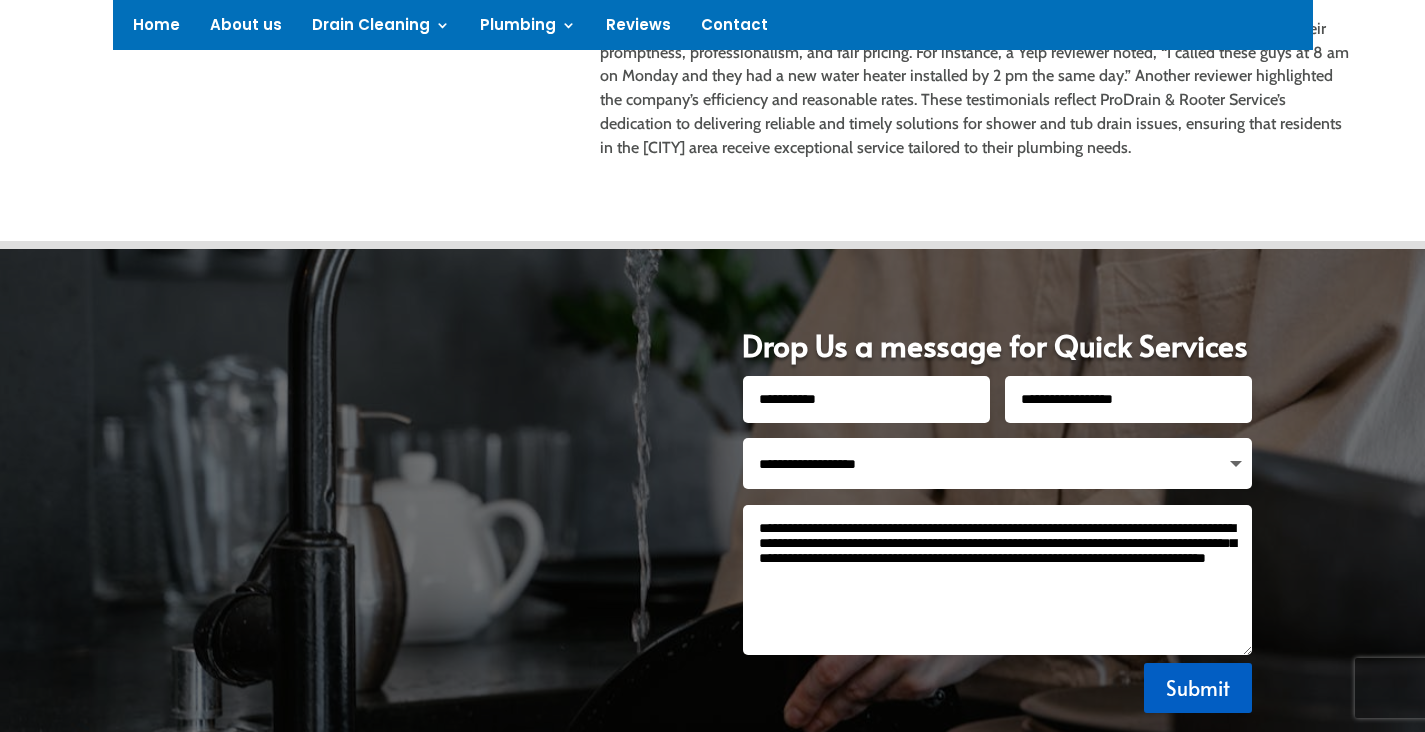 click on "**********" at bounding box center [998, 580] 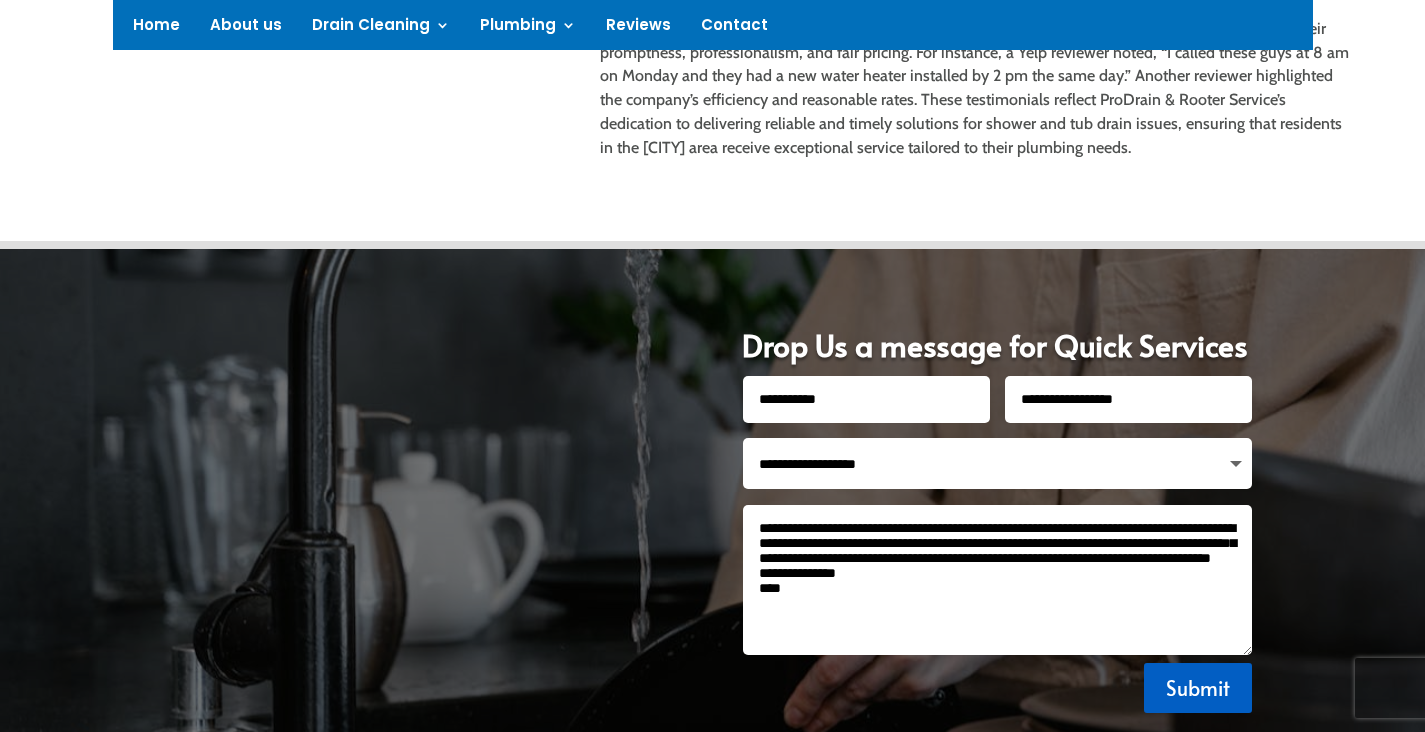 type on "**********" 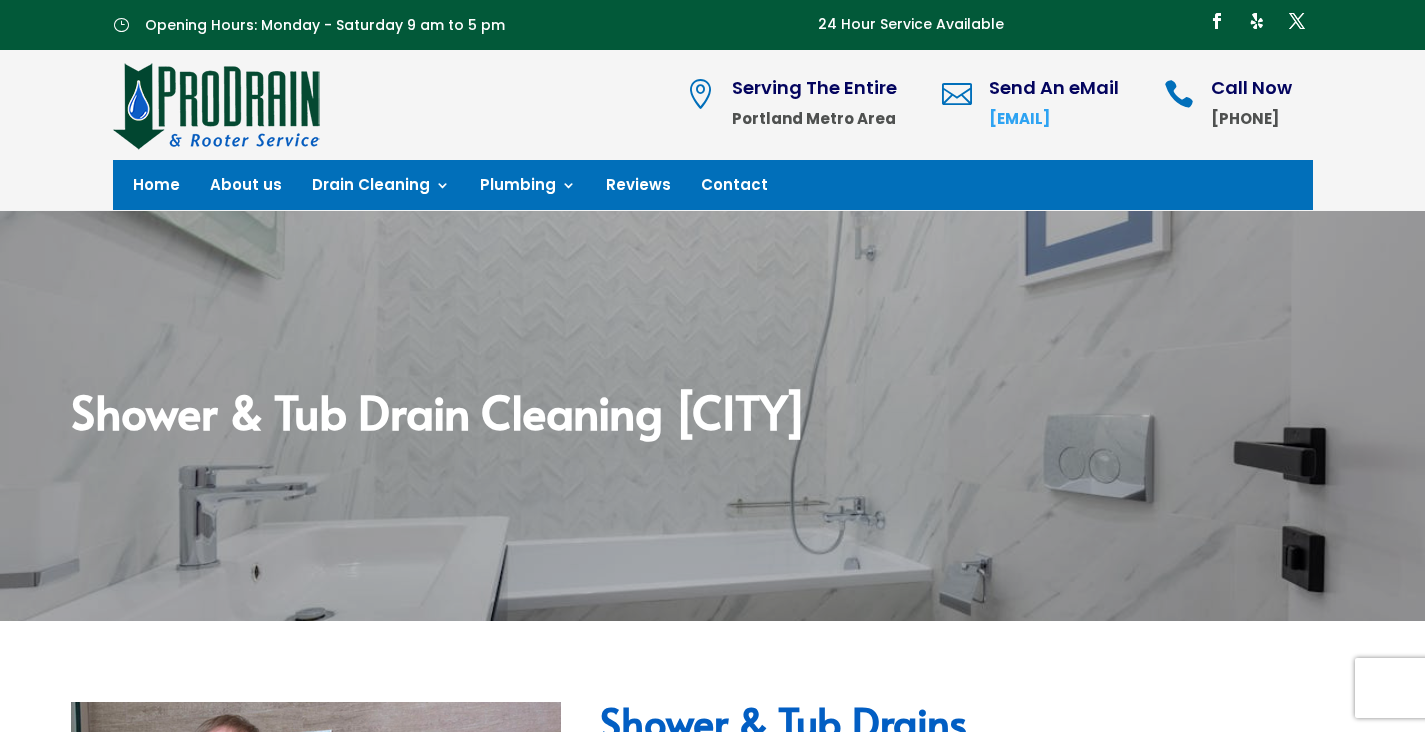 scroll, scrollTop: 0, scrollLeft: 0, axis: both 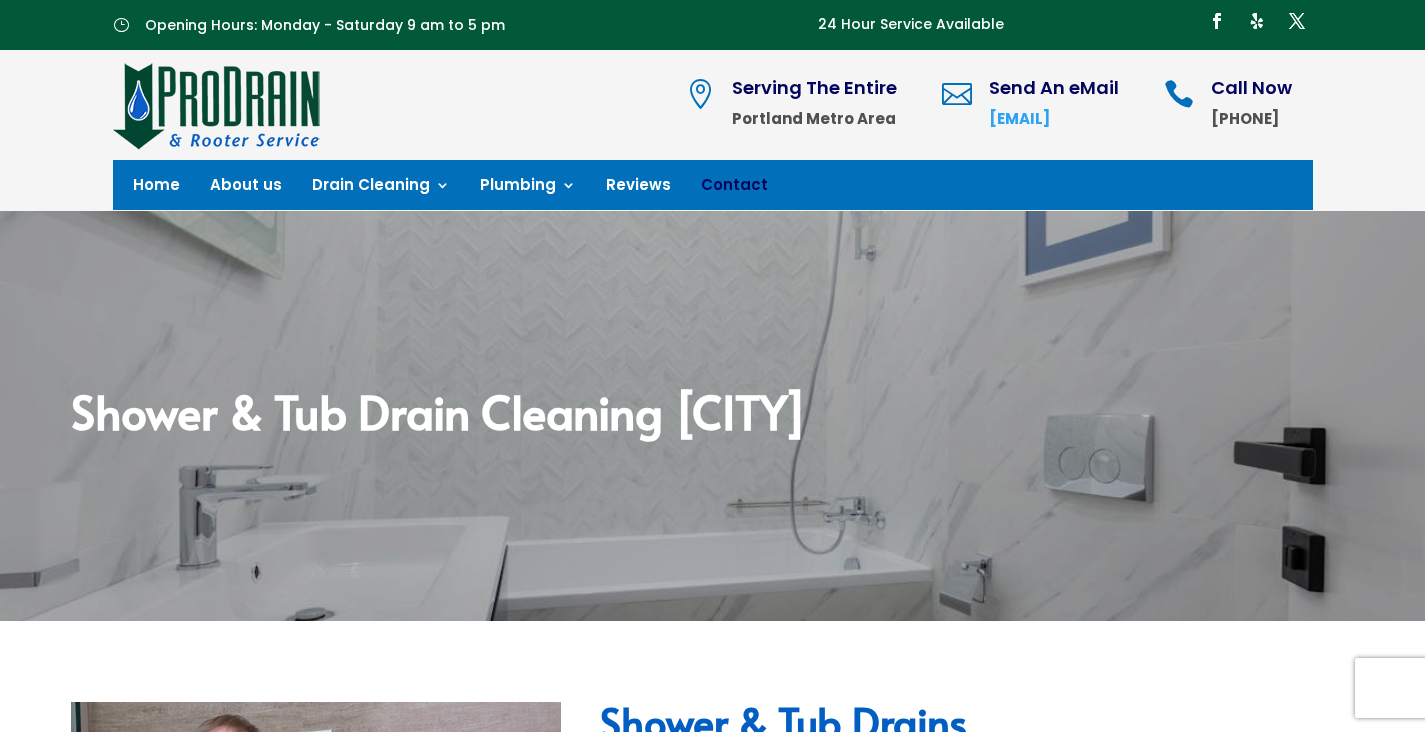 click on "Contact" at bounding box center (734, 189) 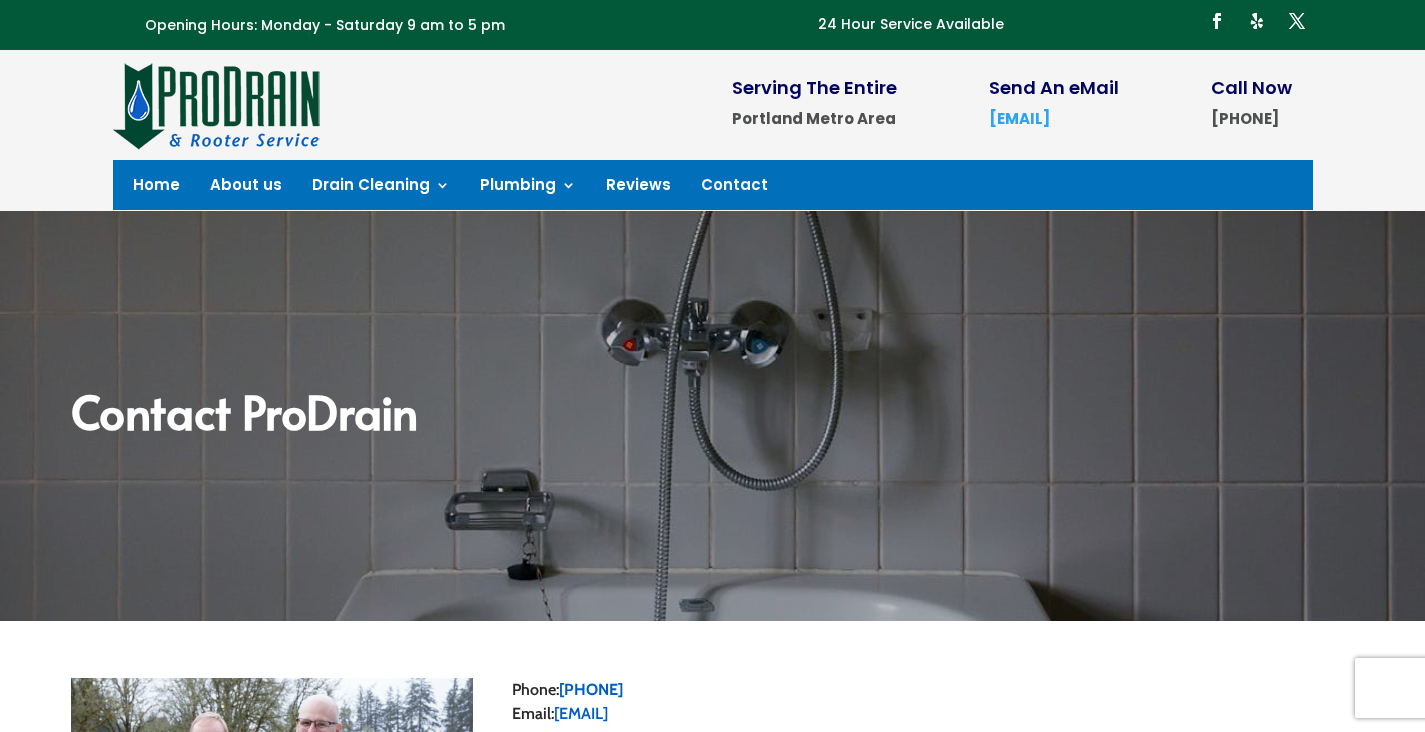 scroll, scrollTop: 0, scrollLeft: 0, axis: both 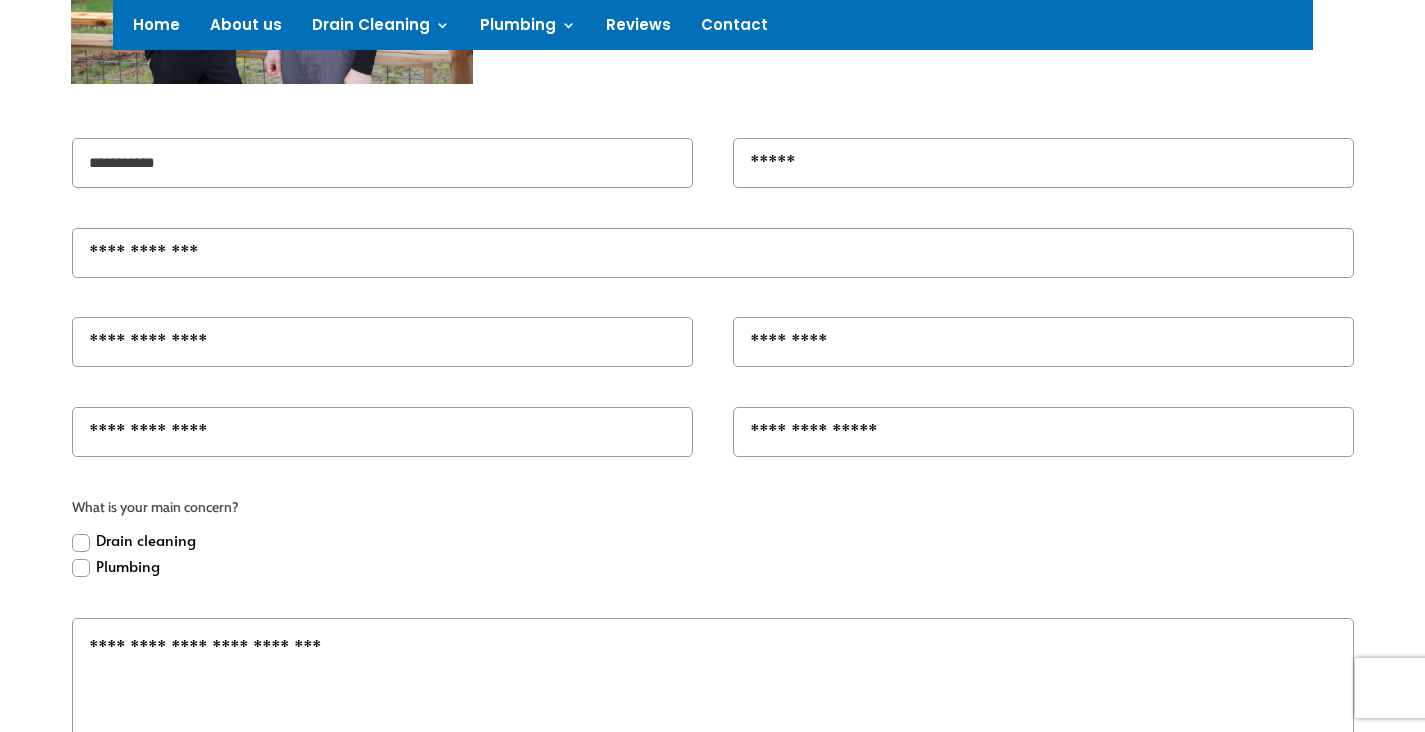 type on "**********" 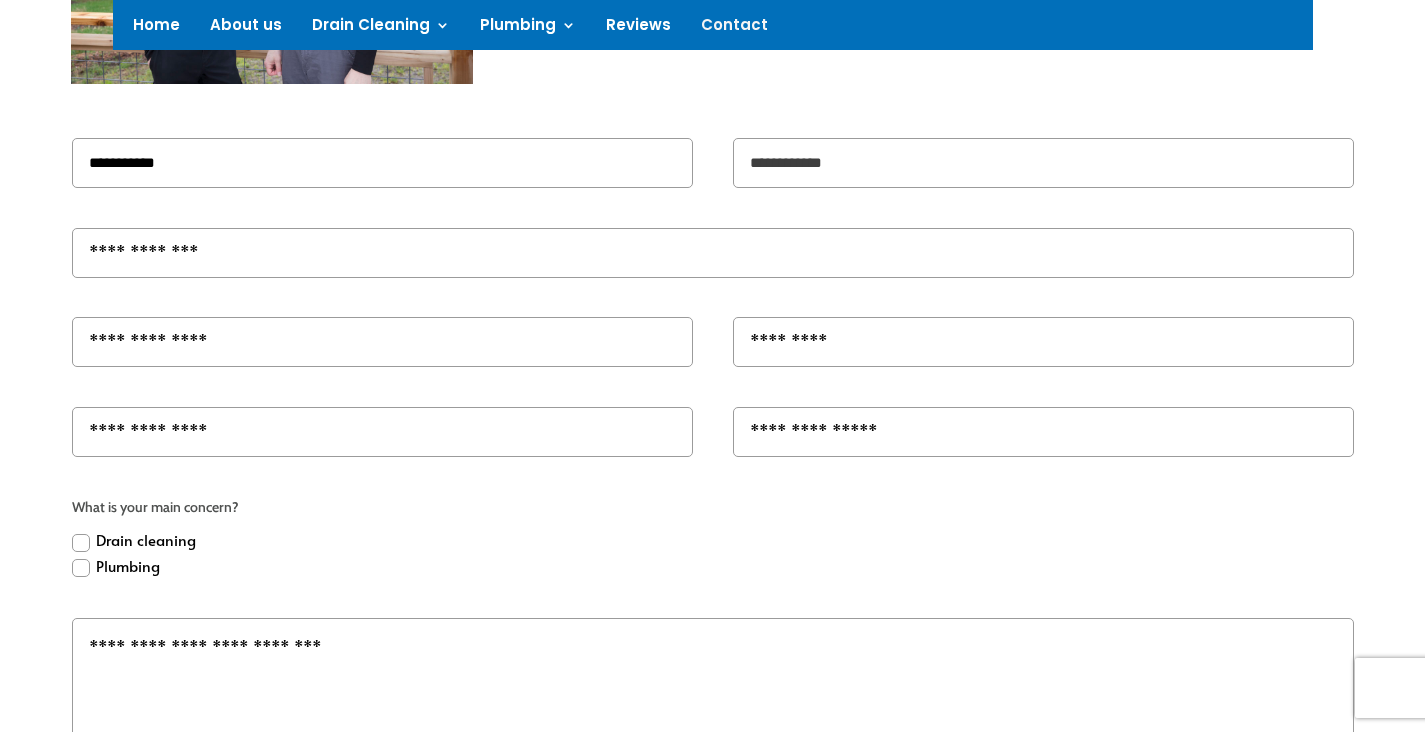 type on "**********" 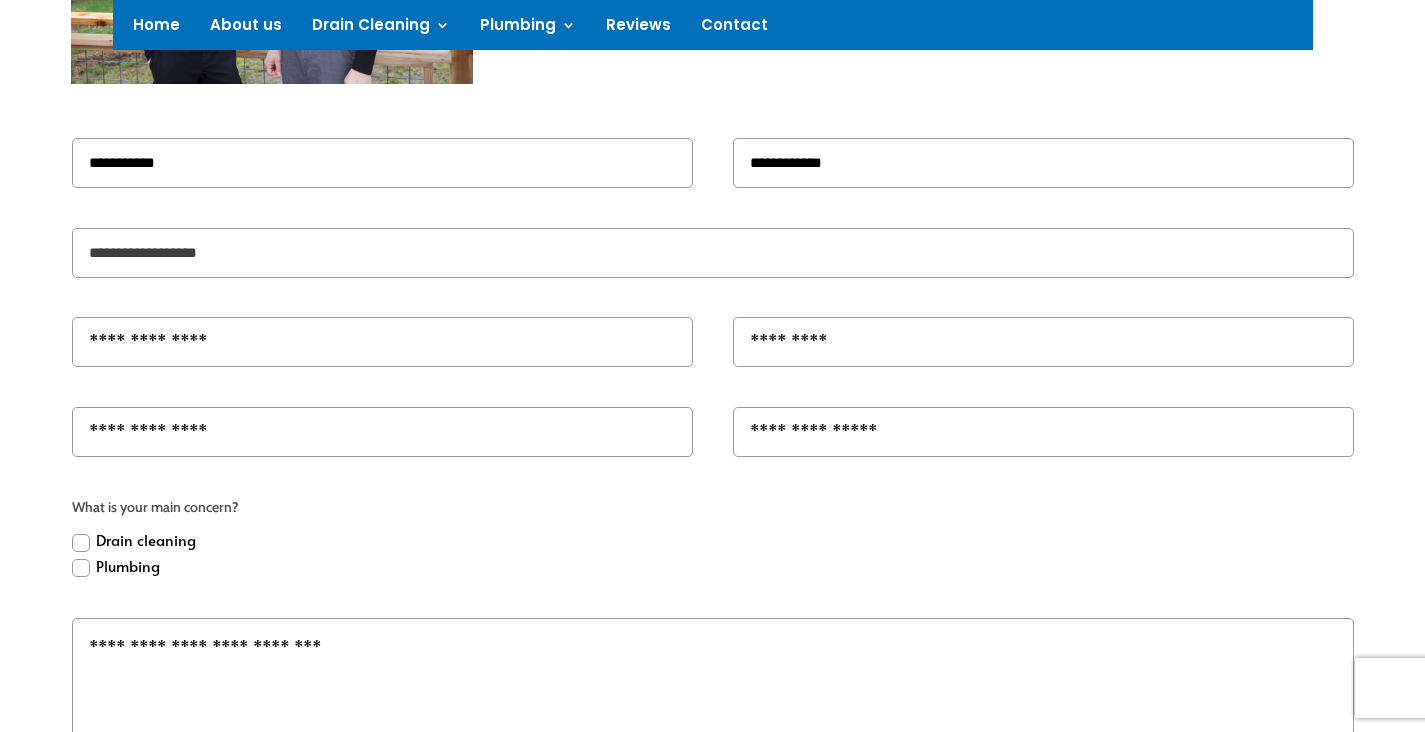 type on "**********" 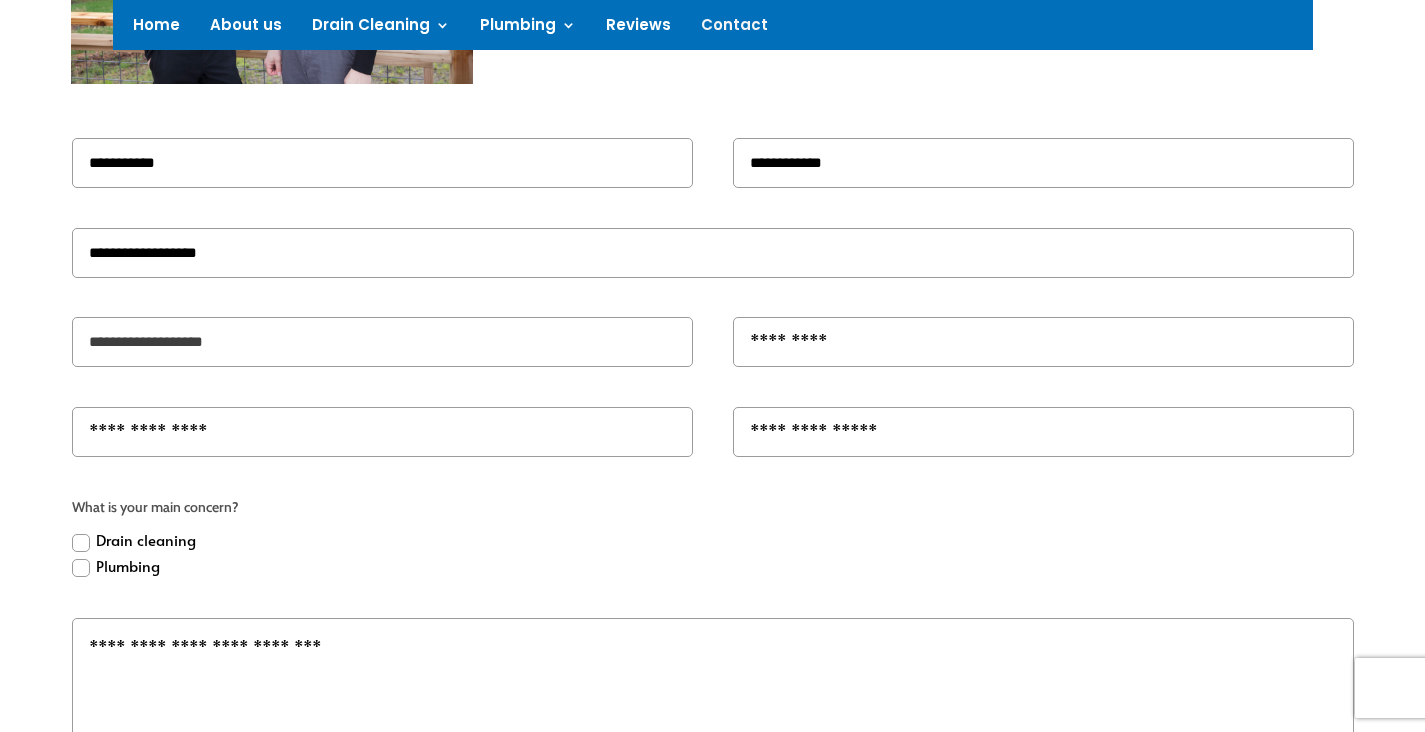 type on "**********" 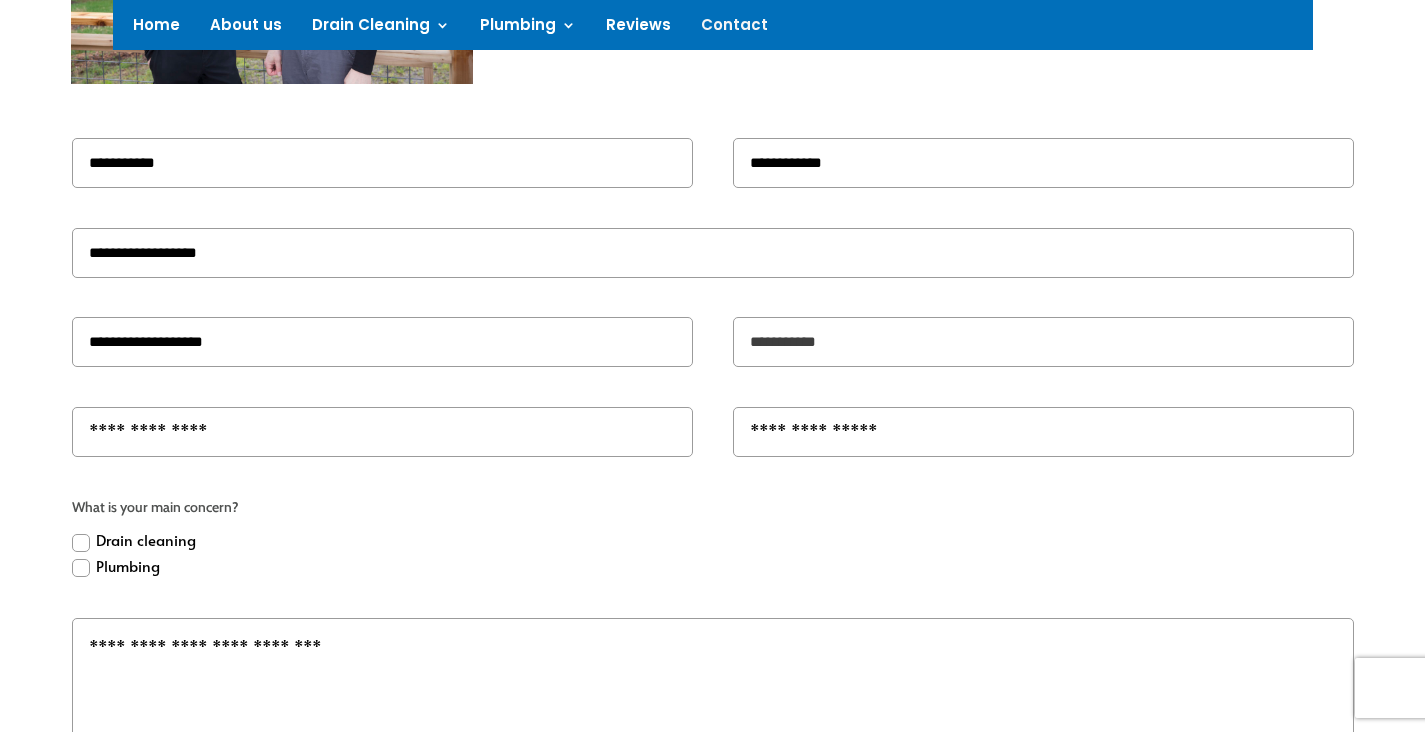 type on "**********" 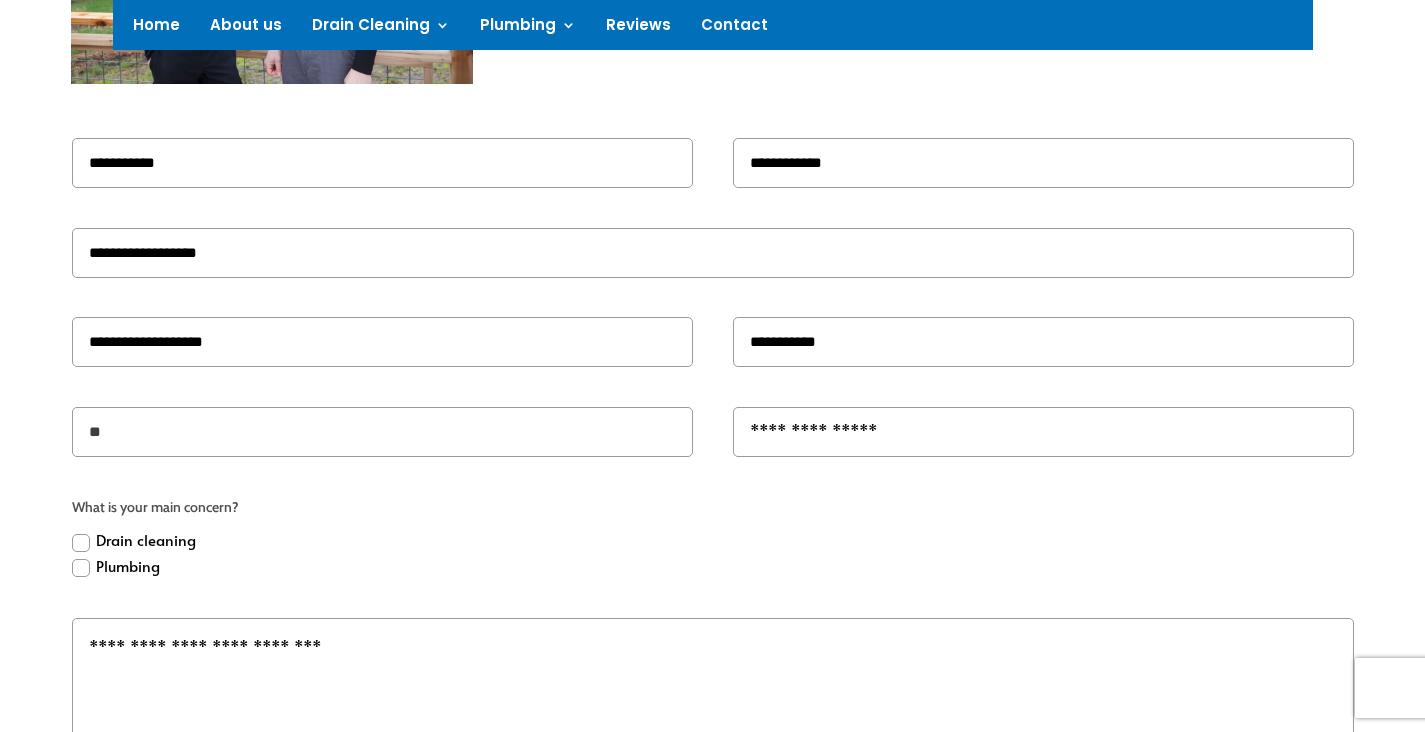 type on "**" 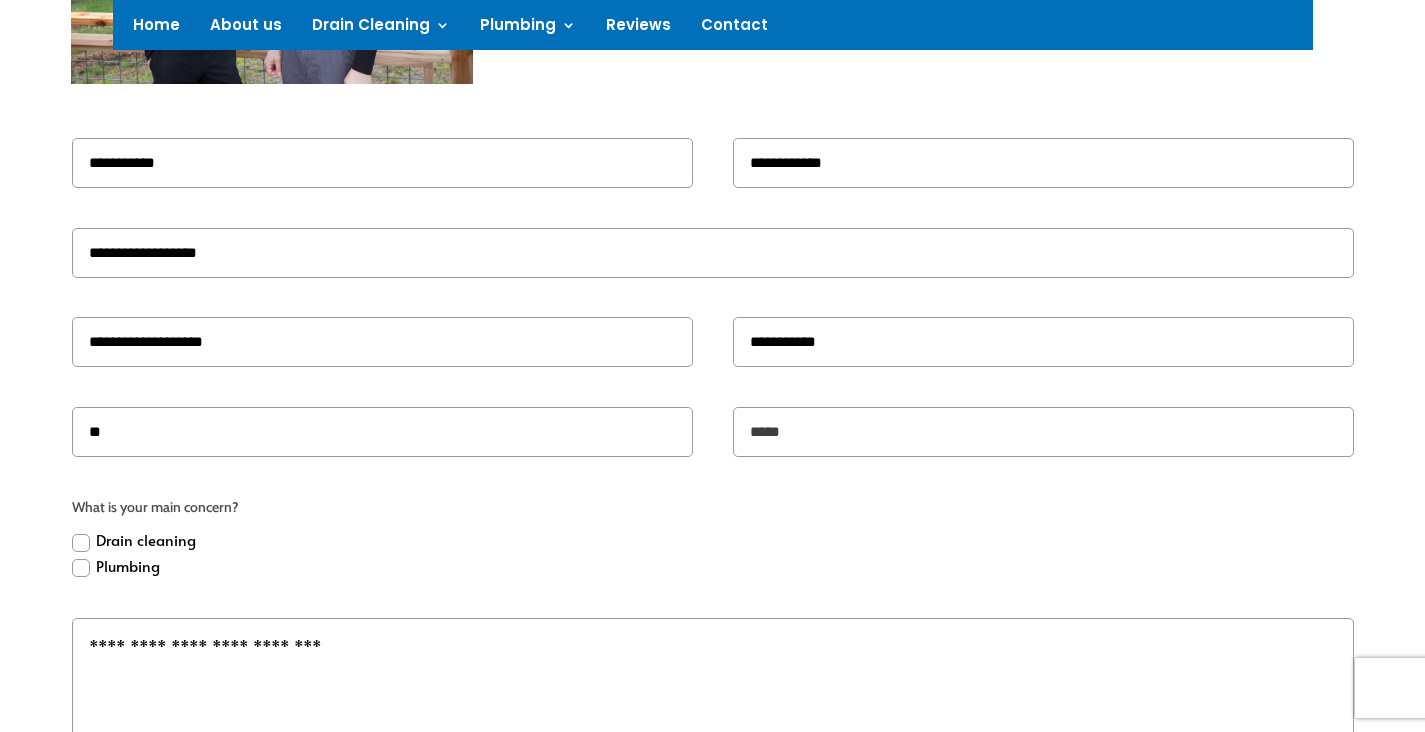 type on "*****" 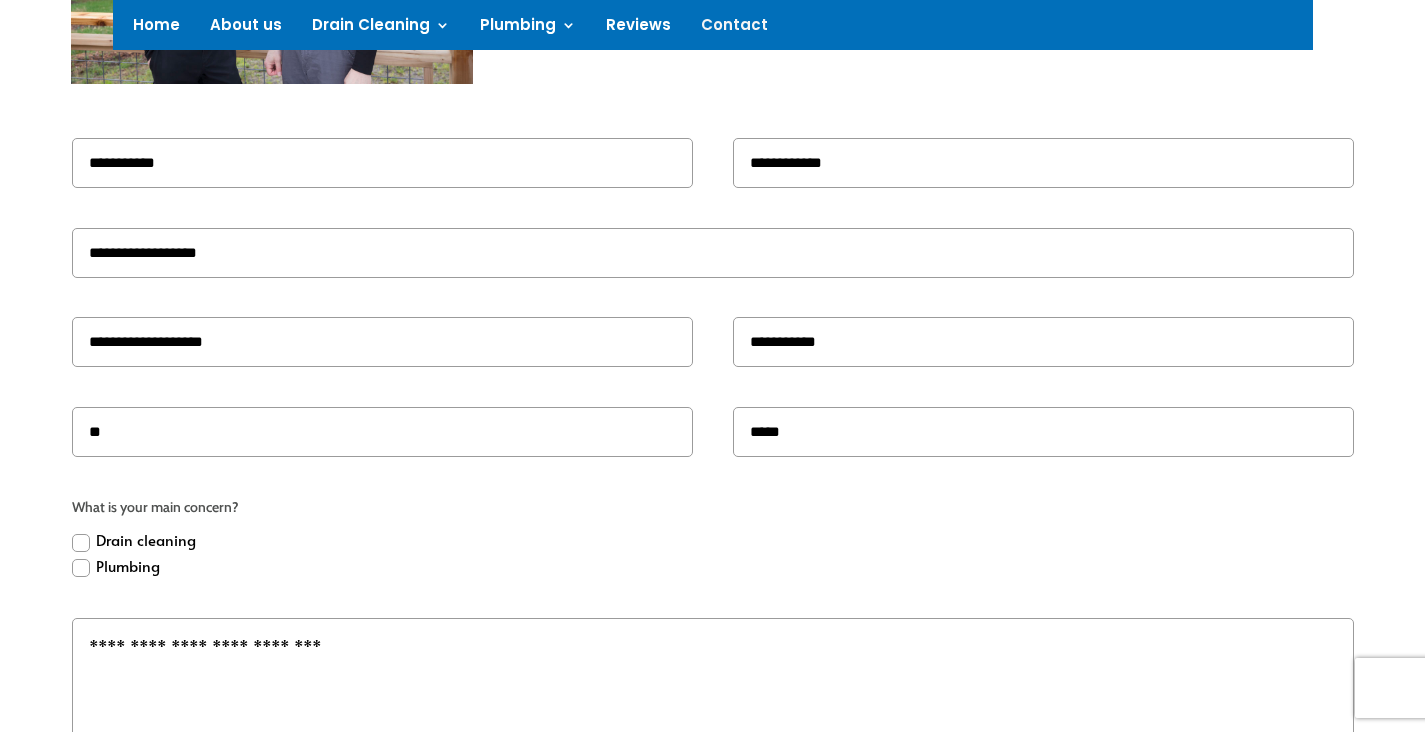 click at bounding box center [81, 543] 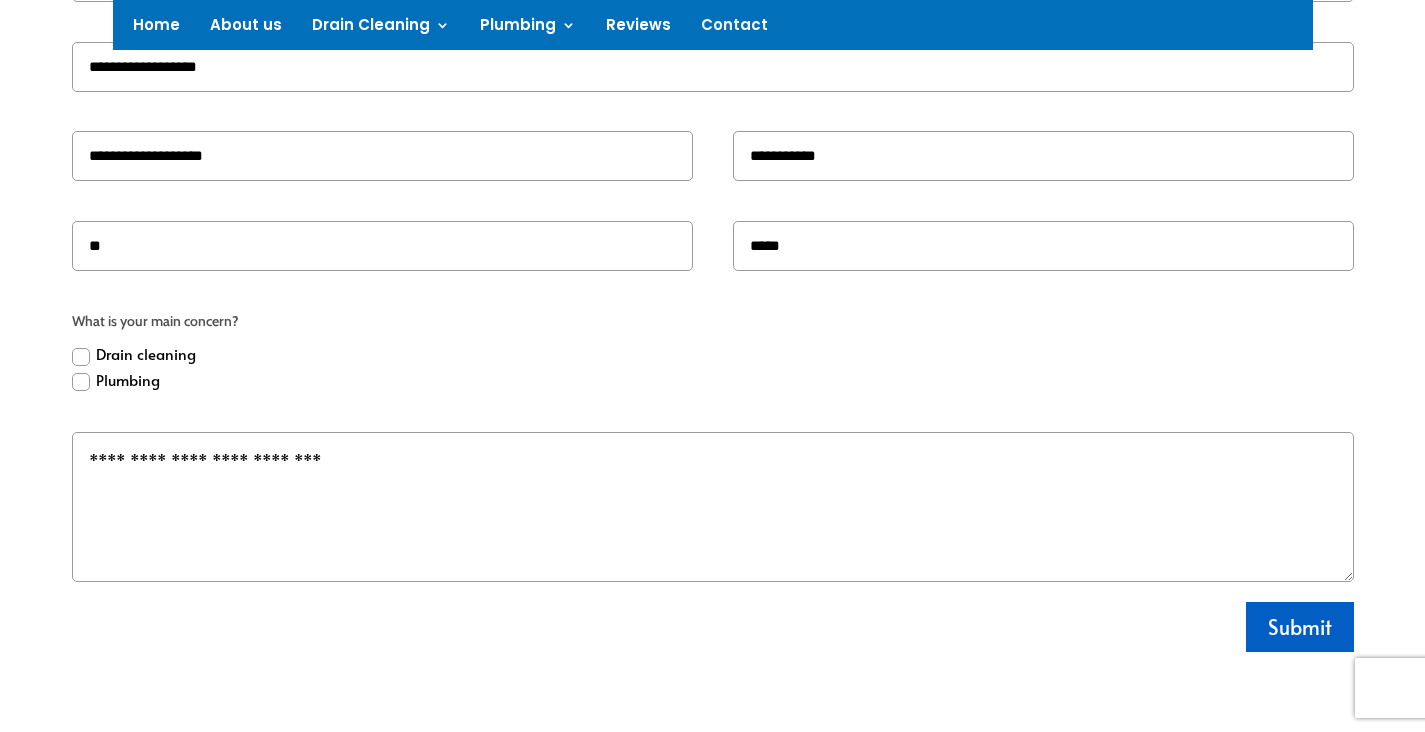 scroll, scrollTop: 1069, scrollLeft: 0, axis: vertical 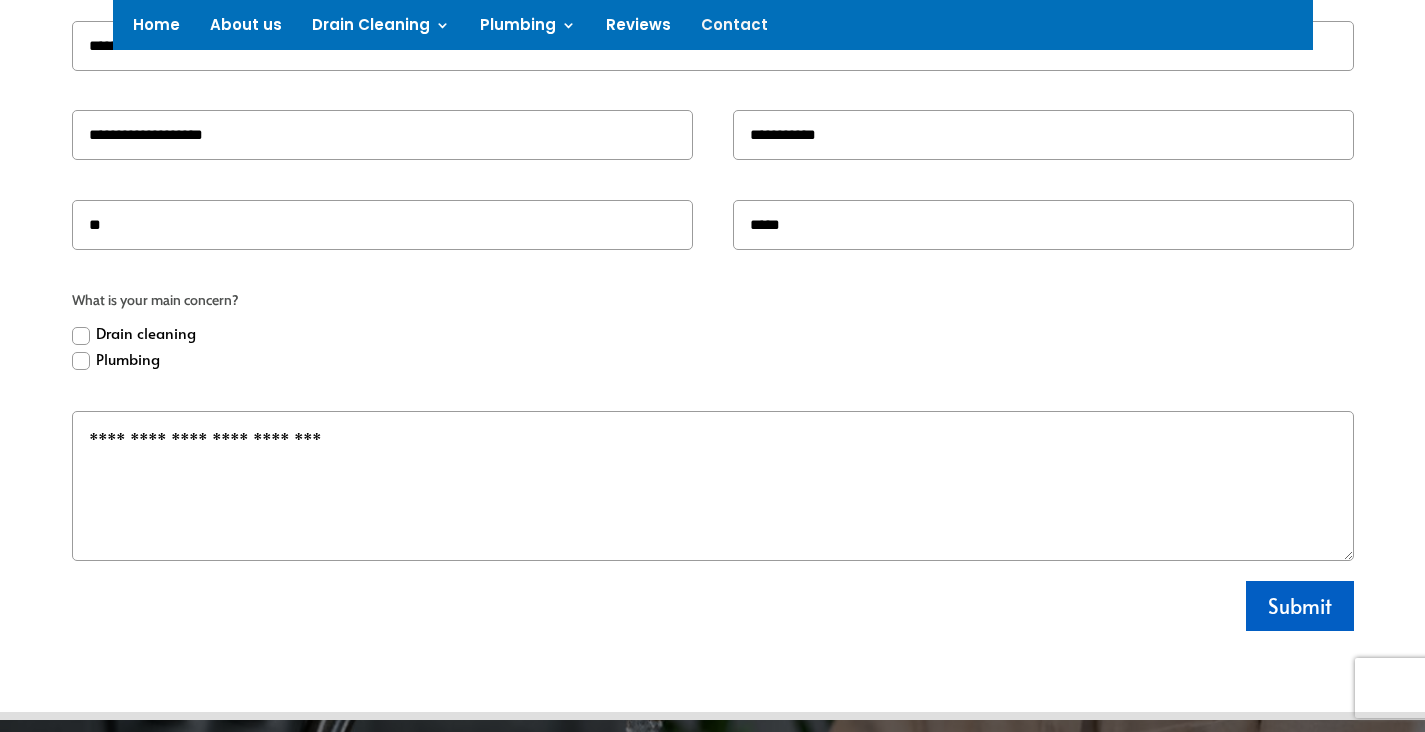 click on "Details / DescriptionMessage" at bounding box center [712, 486] 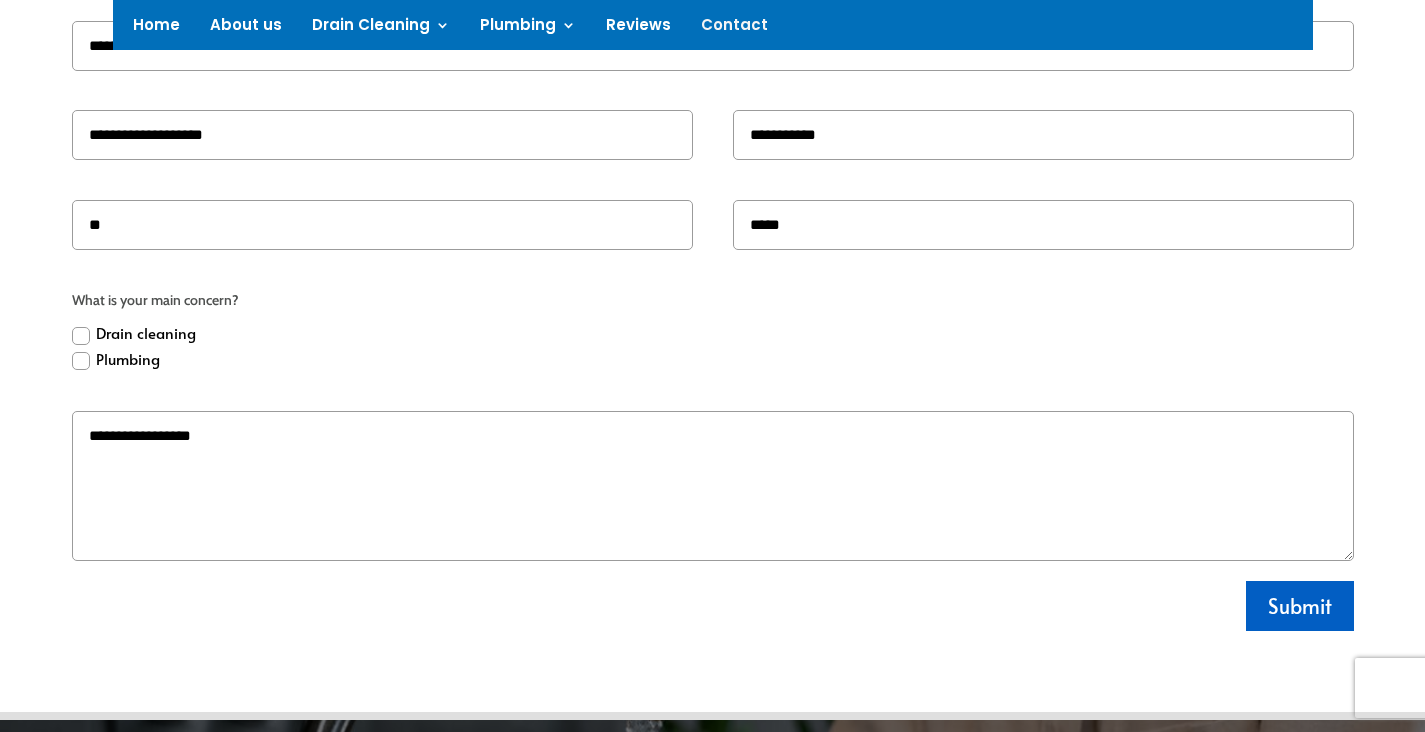click on "**********" at bounding box center [712, 486] 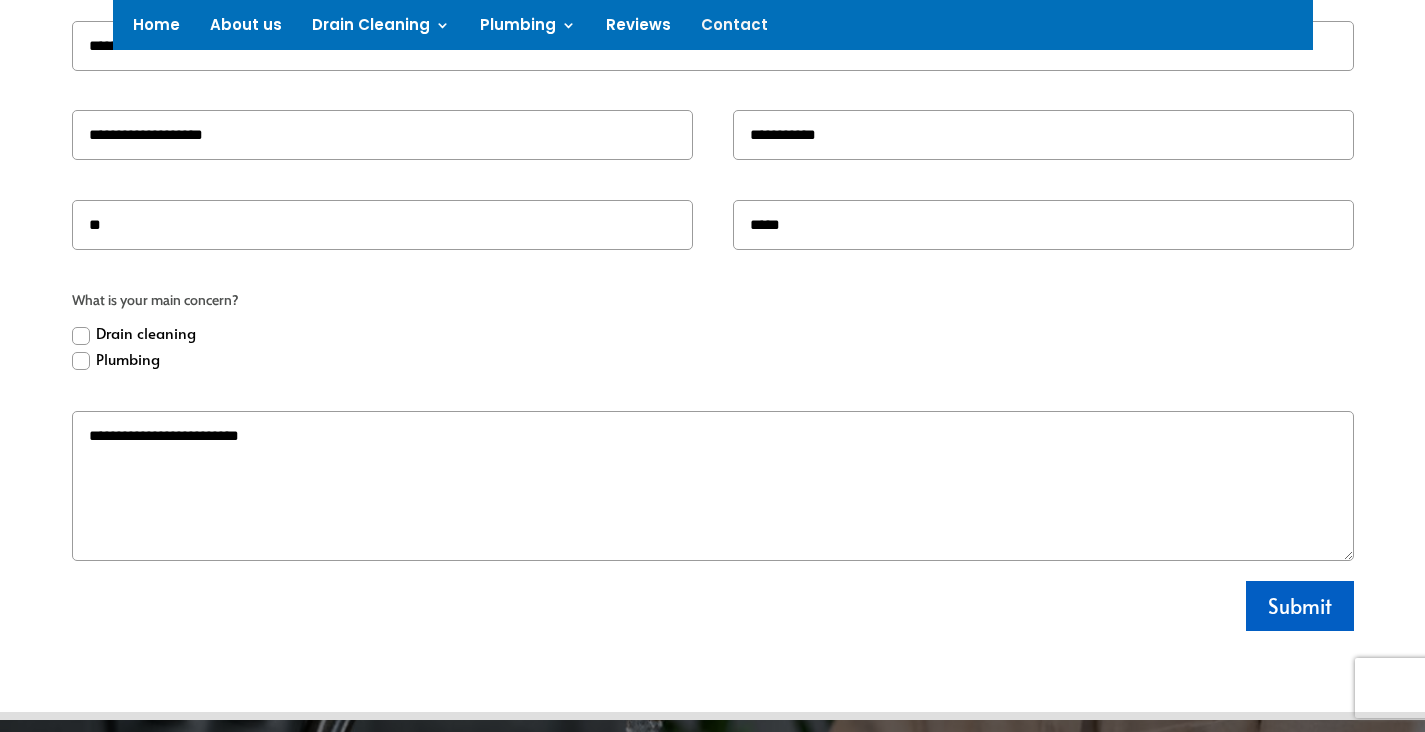 drag, startPoint x: 215, startPoint y: 462, endPoint x: 256, endPoint y: 466, distance: 41.19466 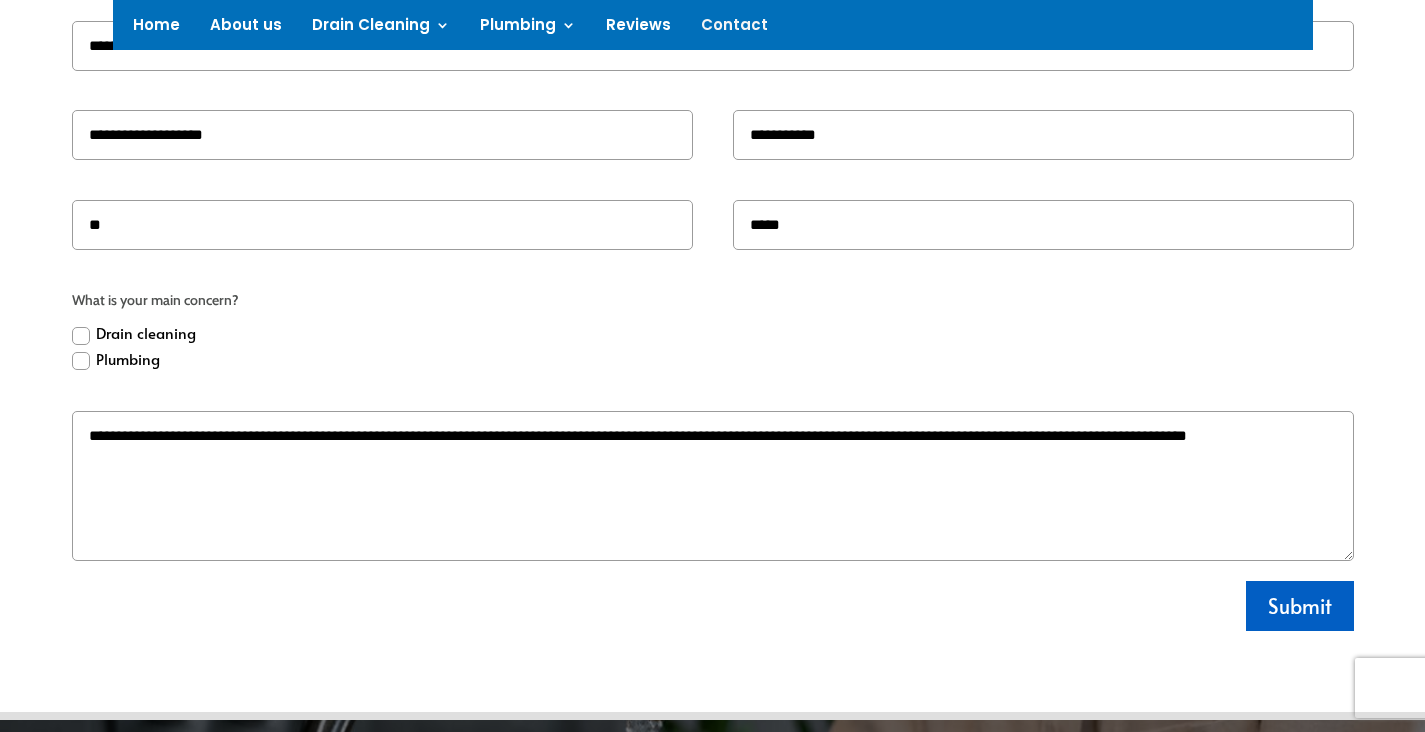 click on "**********" at bounding box center (712, 486) 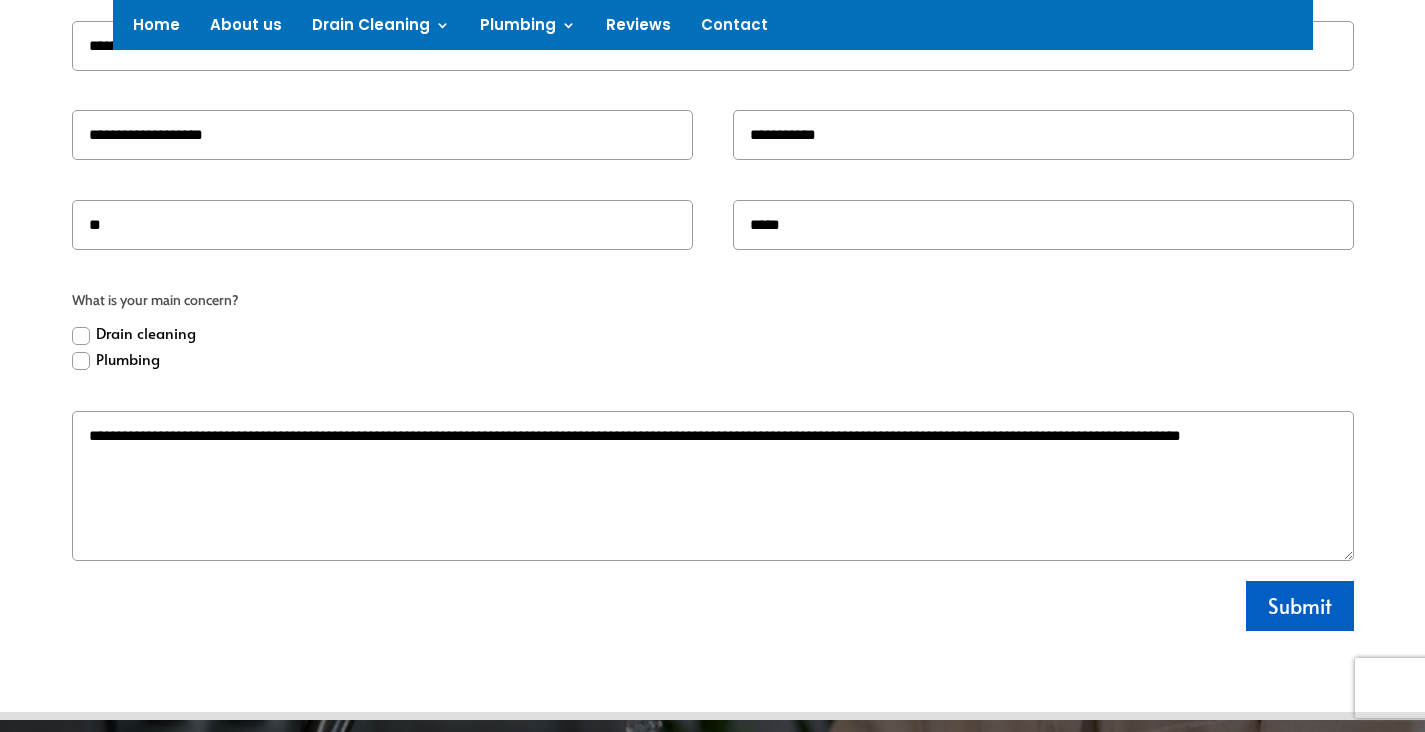 click on "**********" at bounding box center (712, 486) 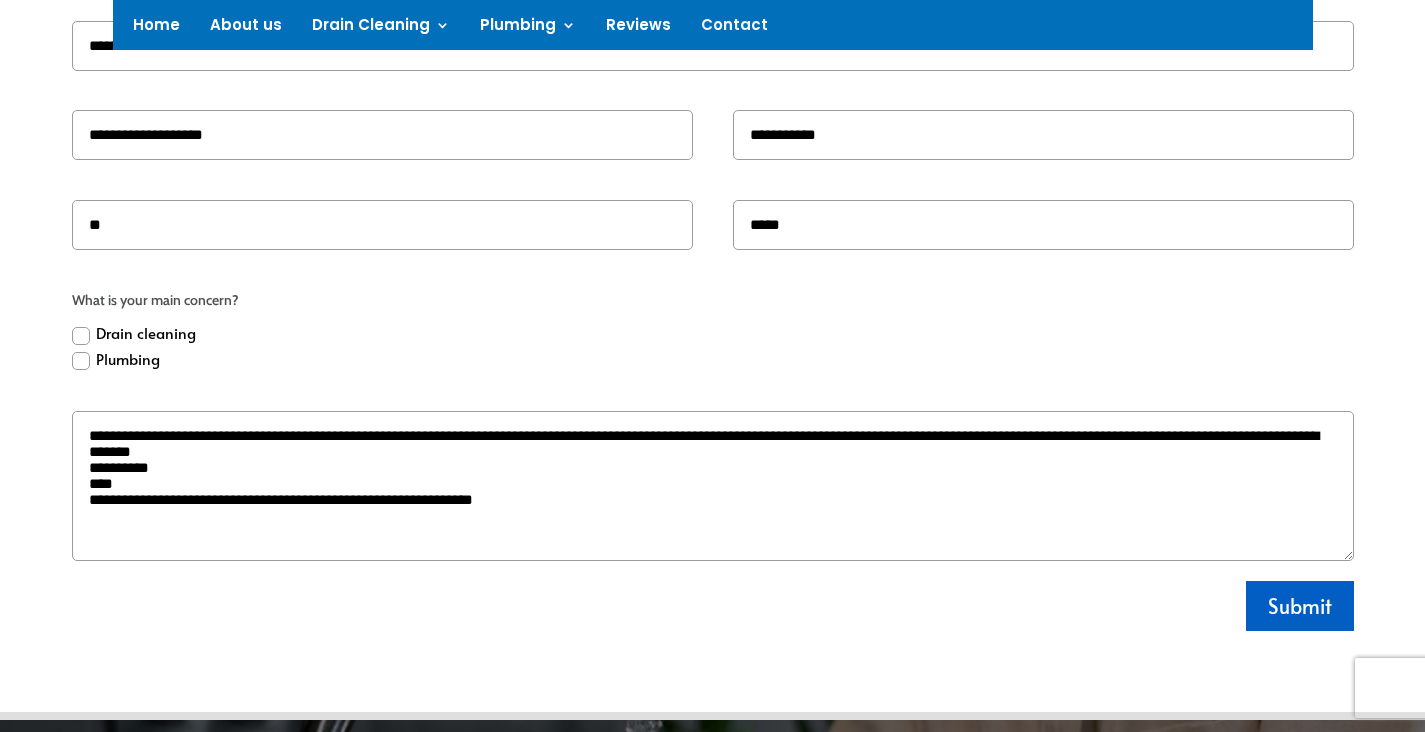 click on "**********" at bounding box center [712, 486] 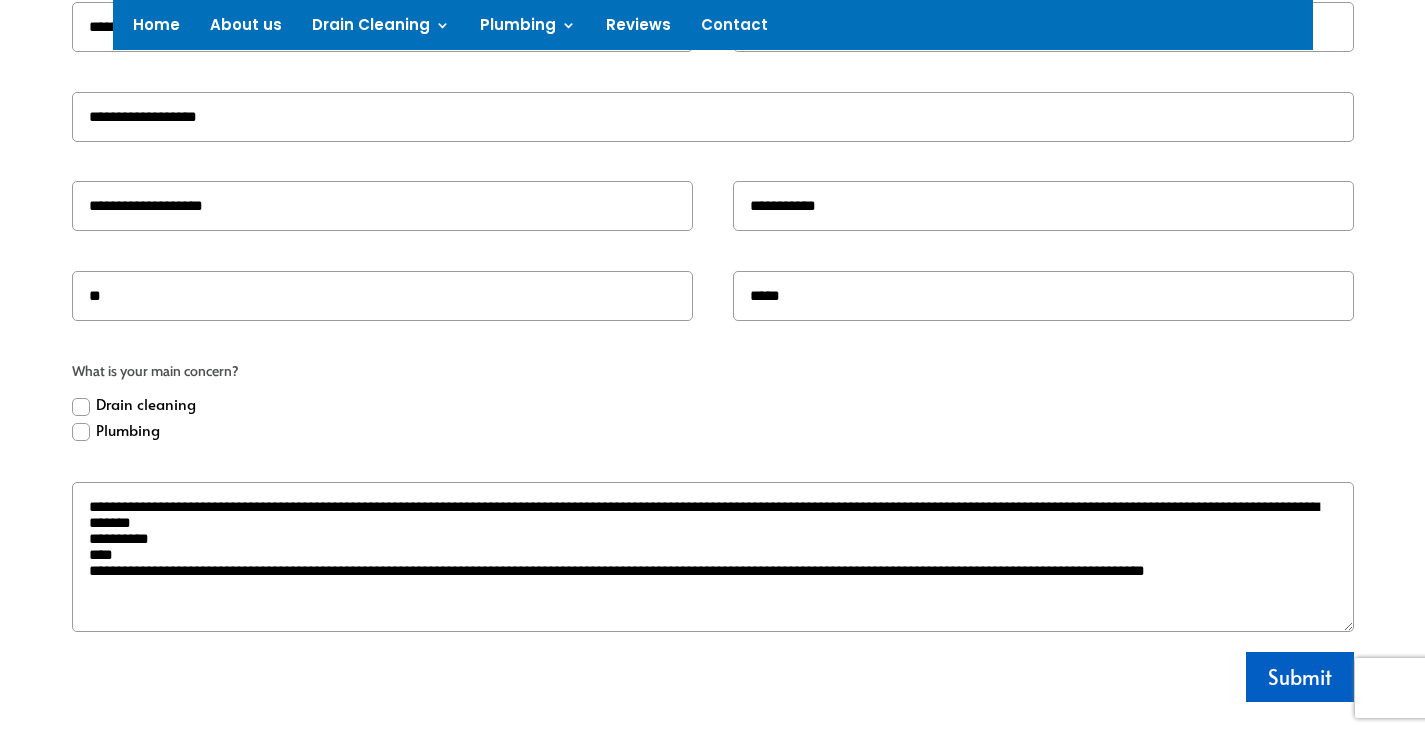 scroll, scrollTop: 998, scrollLeft: 0, axis: vertical 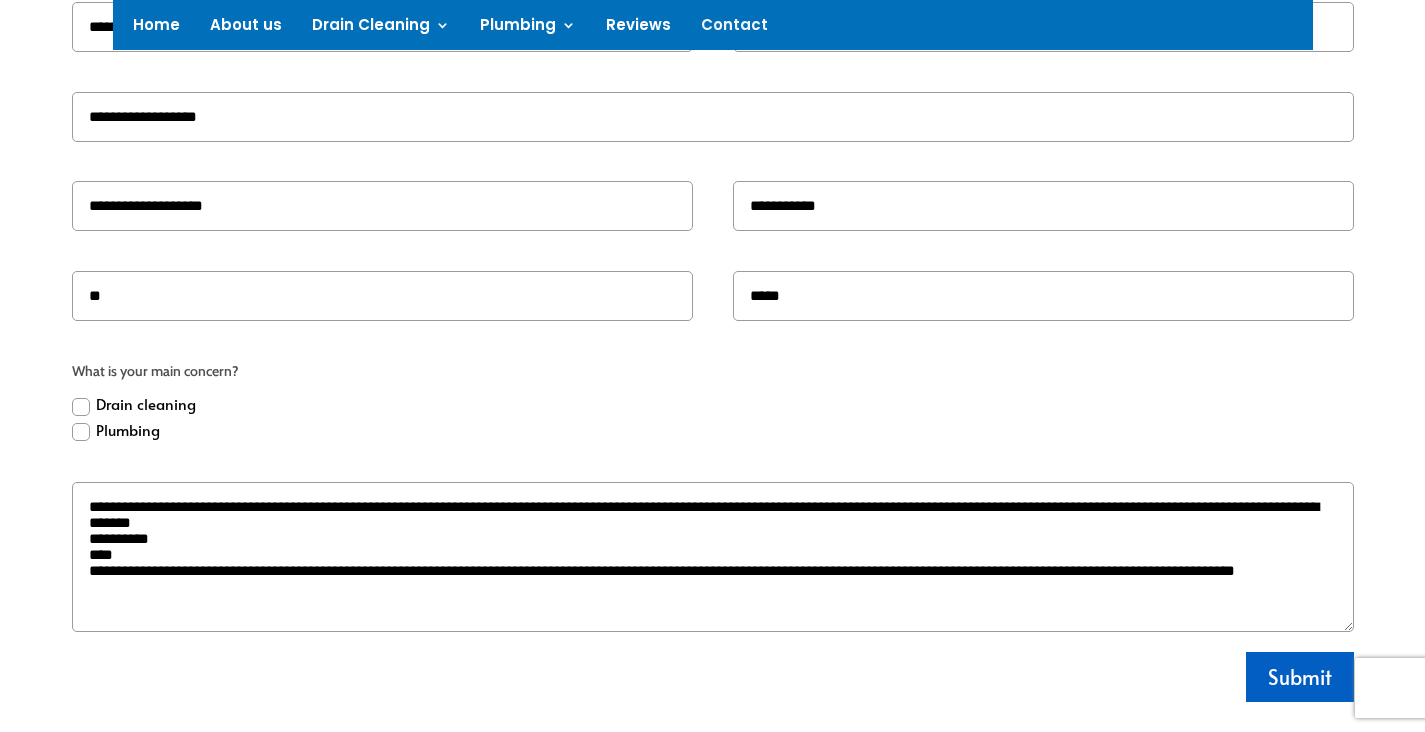 click on "**********" at bounding box center [712, 557] 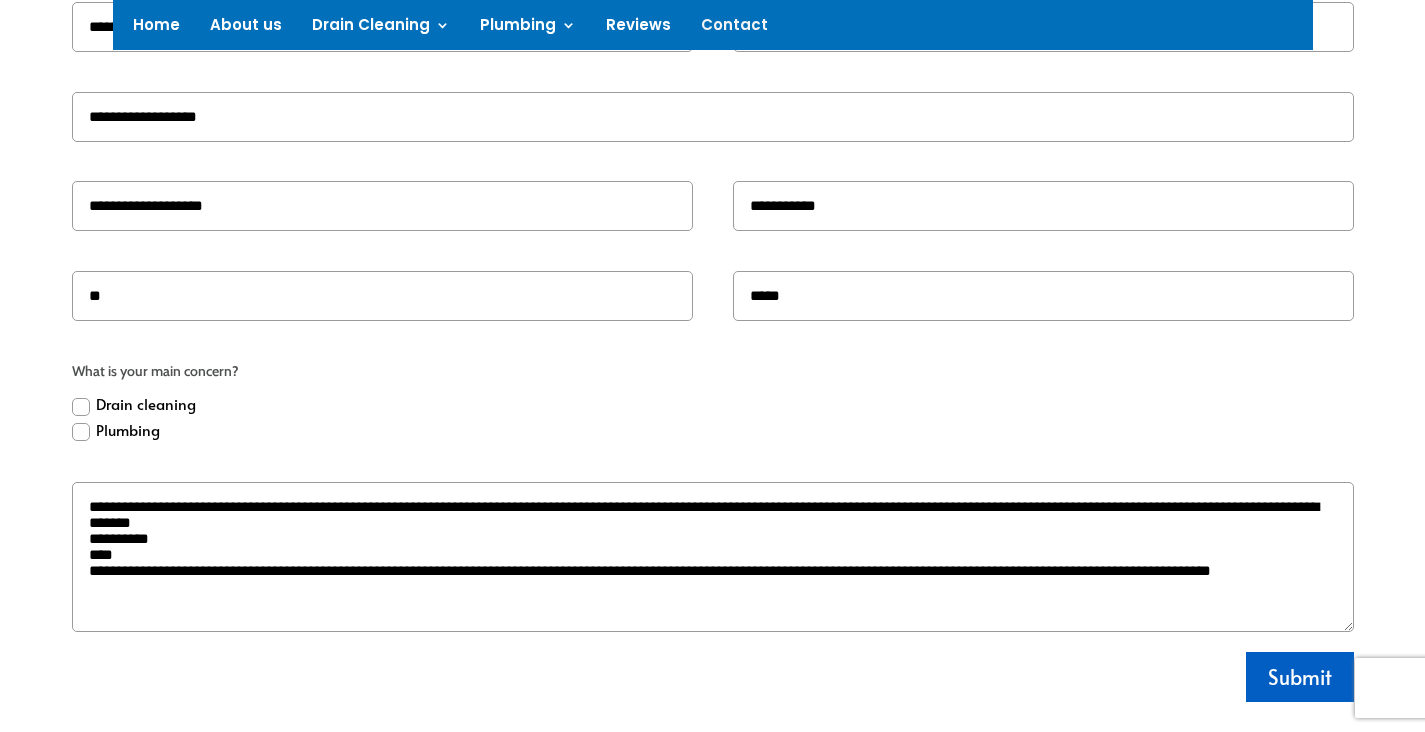 click on "**********" at bounding box center [712, 557] 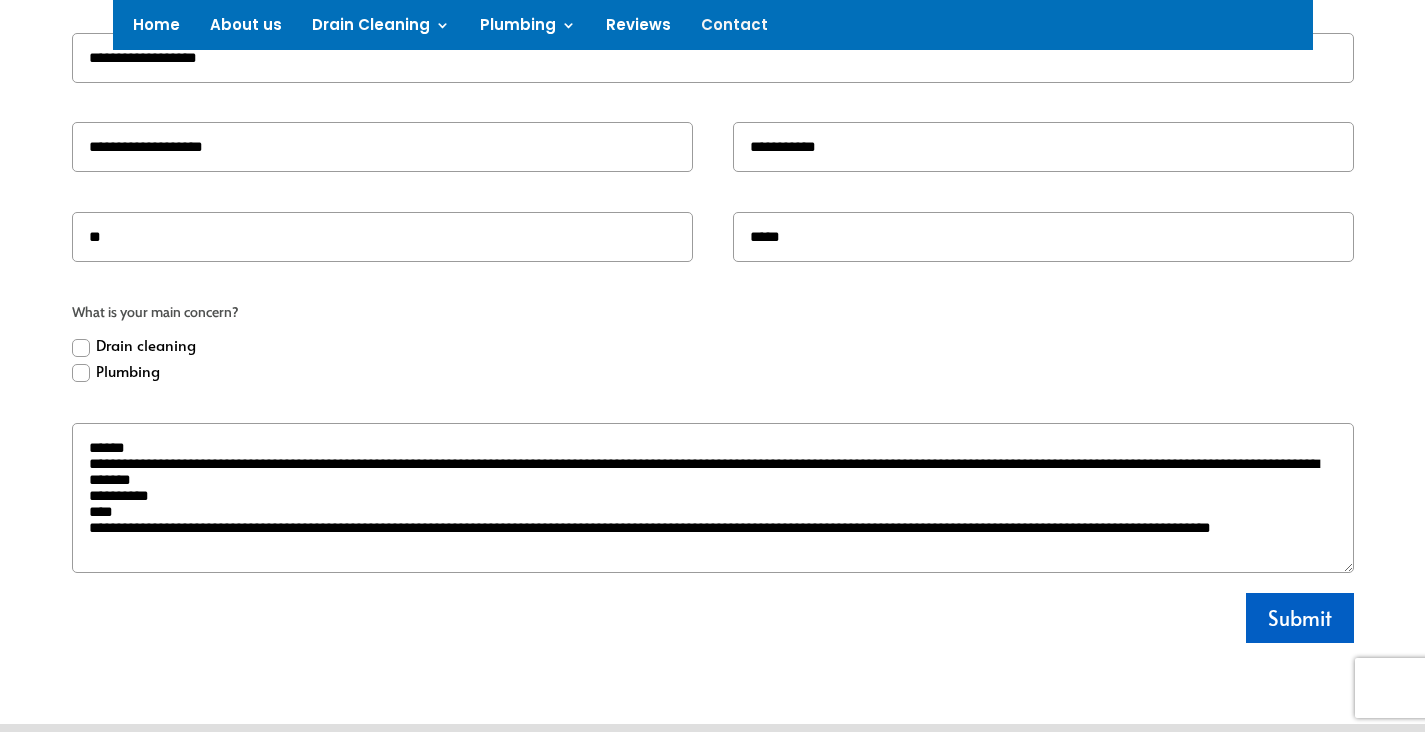 scroll, scrollTop: 1053, scrollLeft: 0, axis: vertical 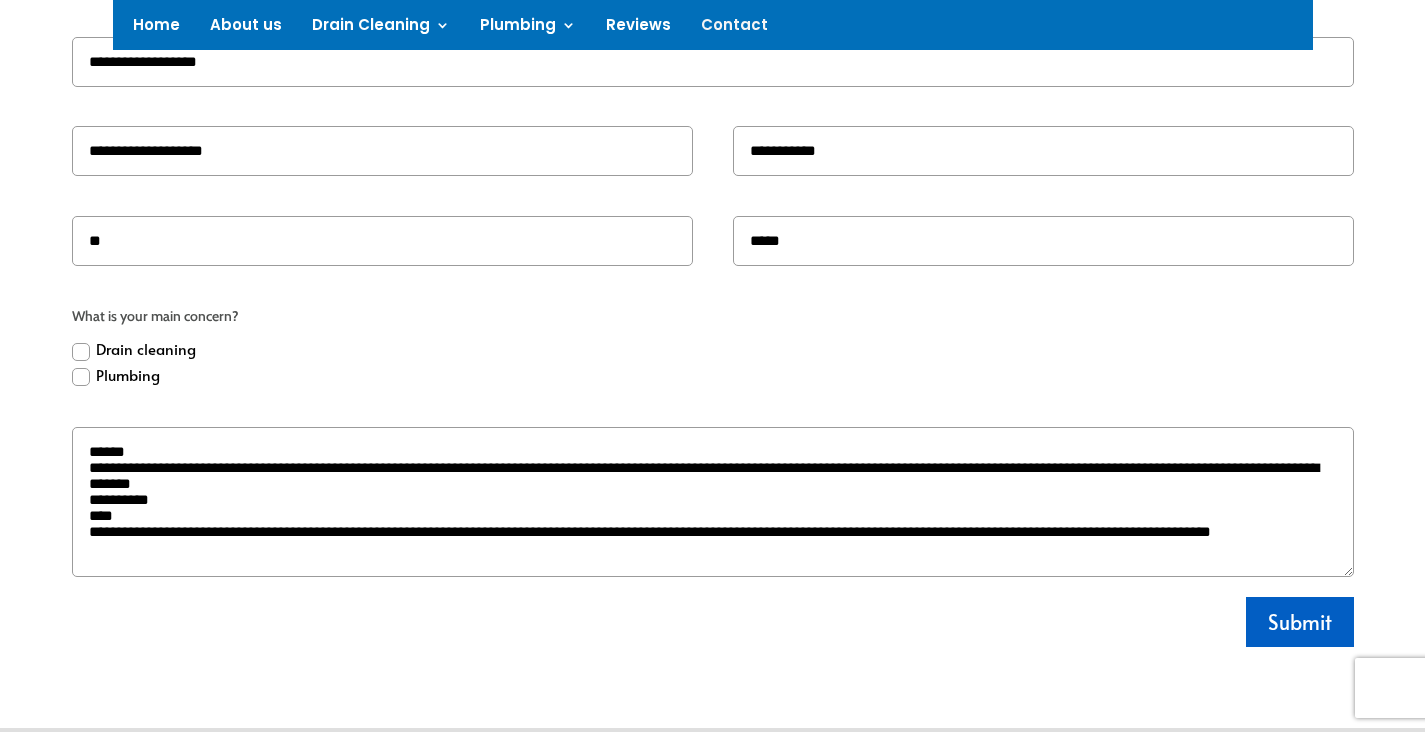 click on "**********" at bounding box center [712, 502] 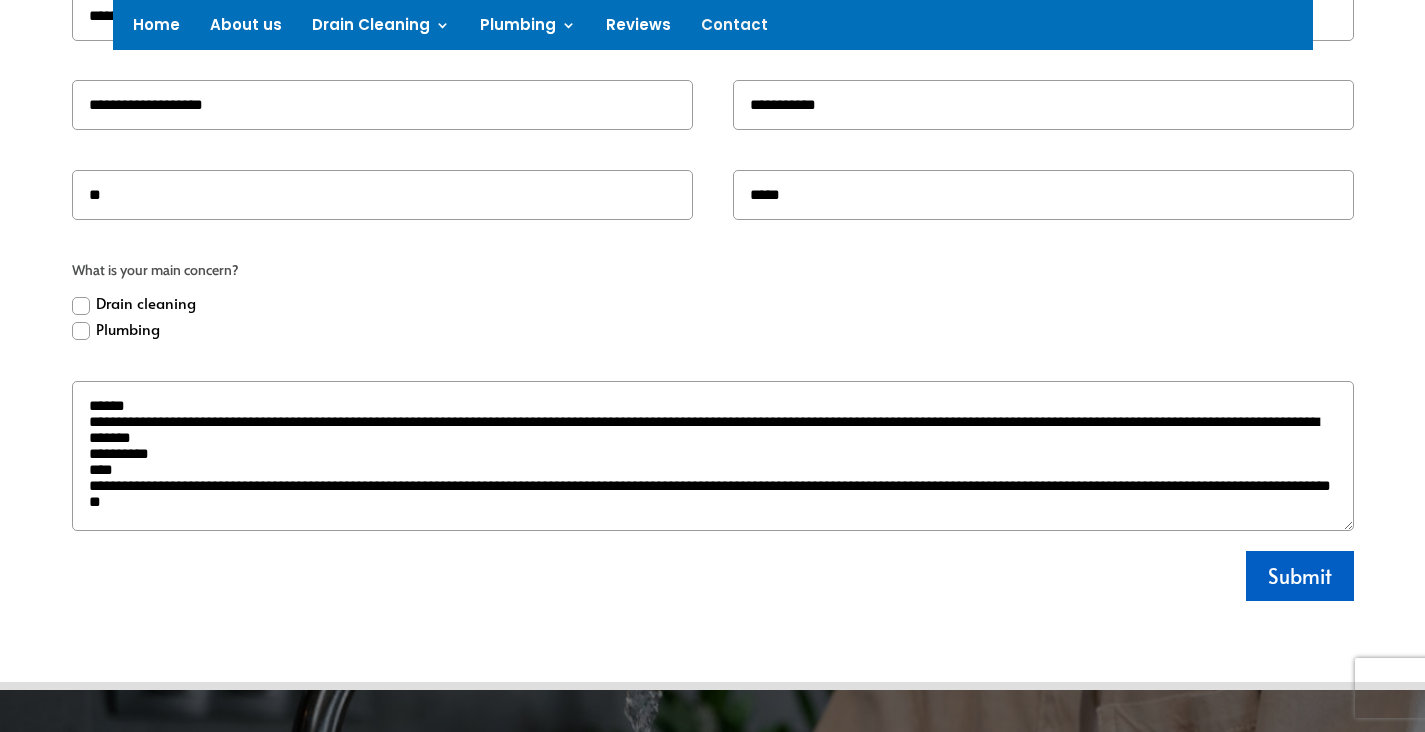scroll, scrollTop: 1097, scrollLeft: 0, axis: vertical 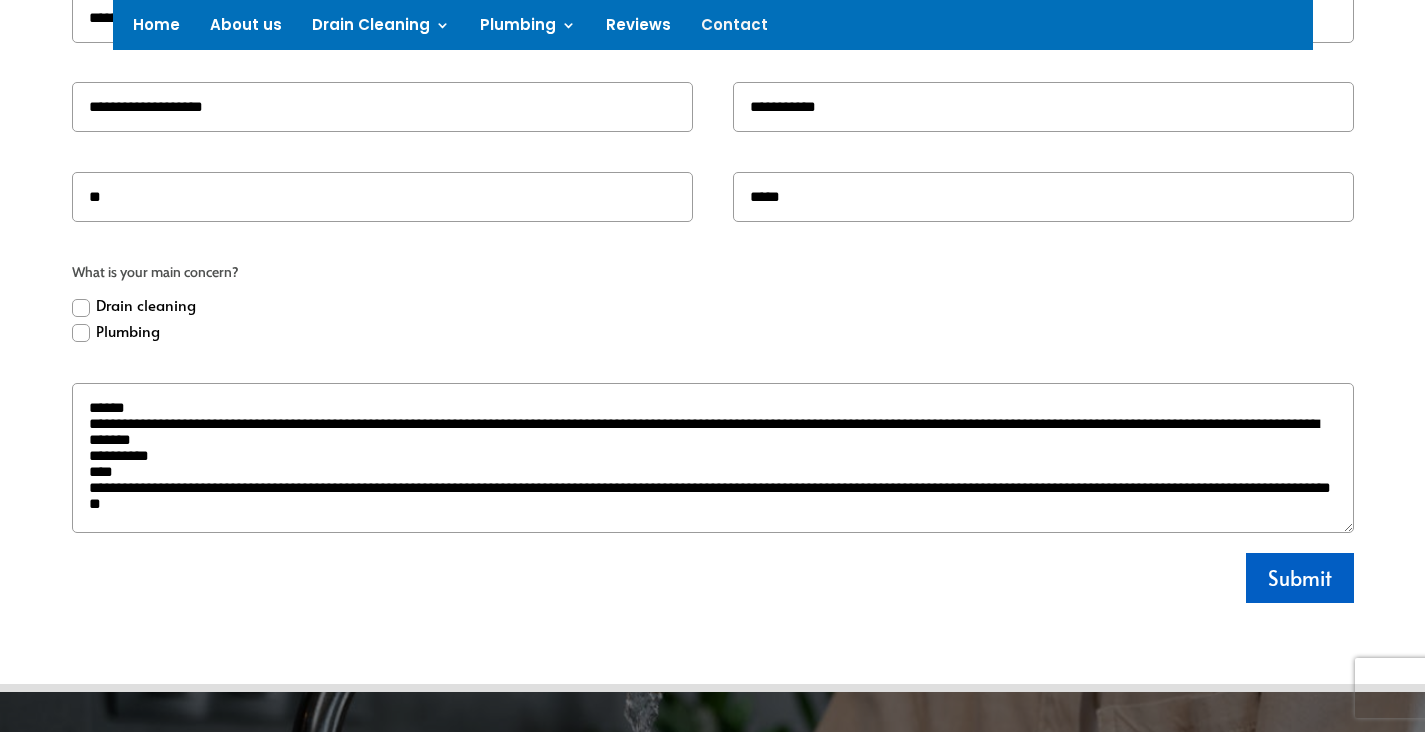 type on "**********" 